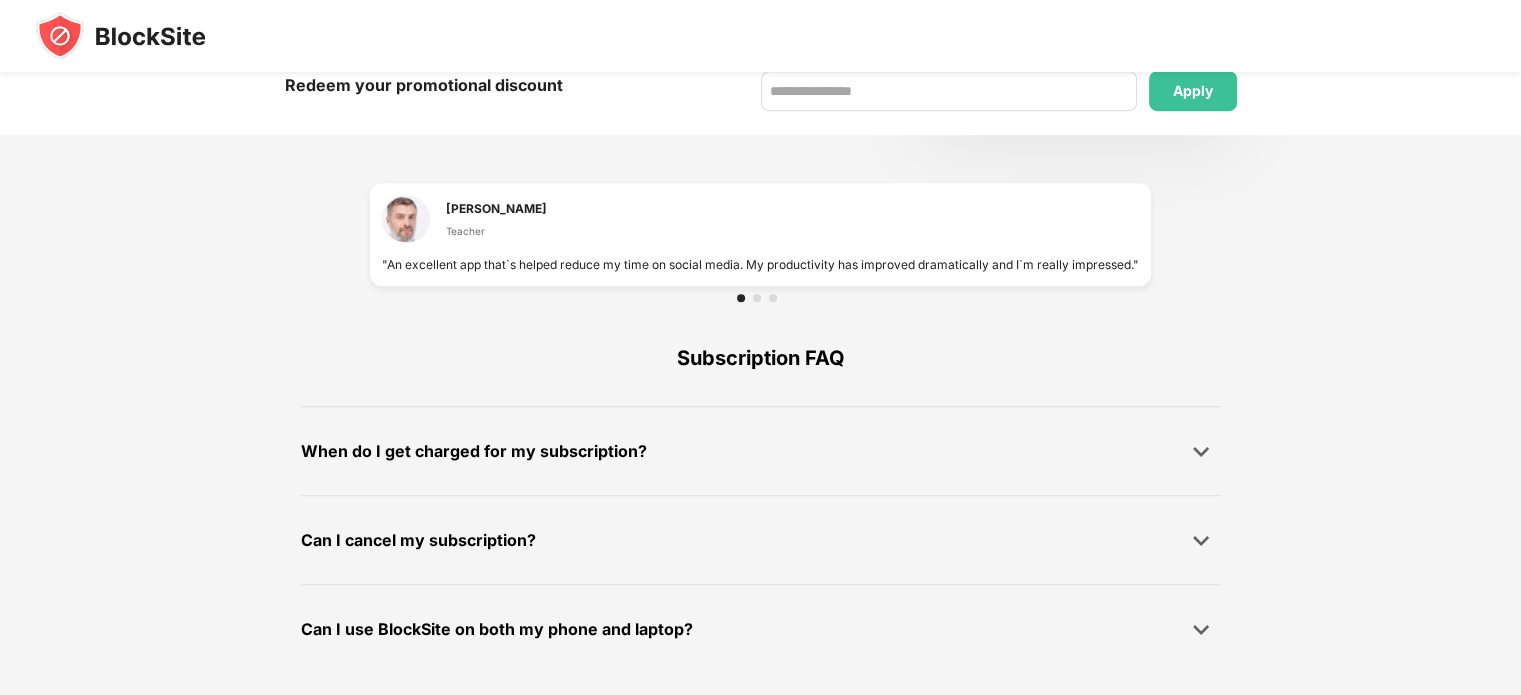 scroll, scrollTop: 0, scrollLeft: 0, axis: both 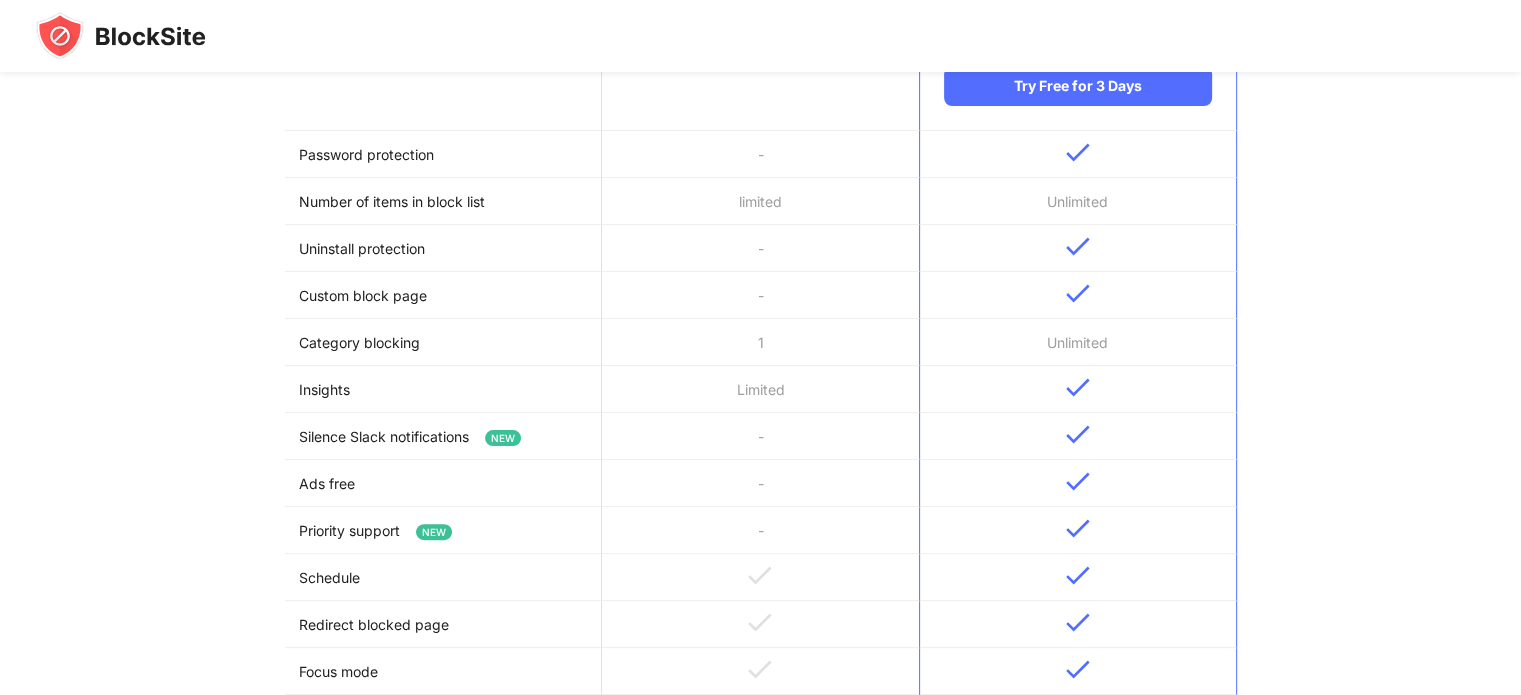 click on "Password protection" at bounding box center (443, 154) 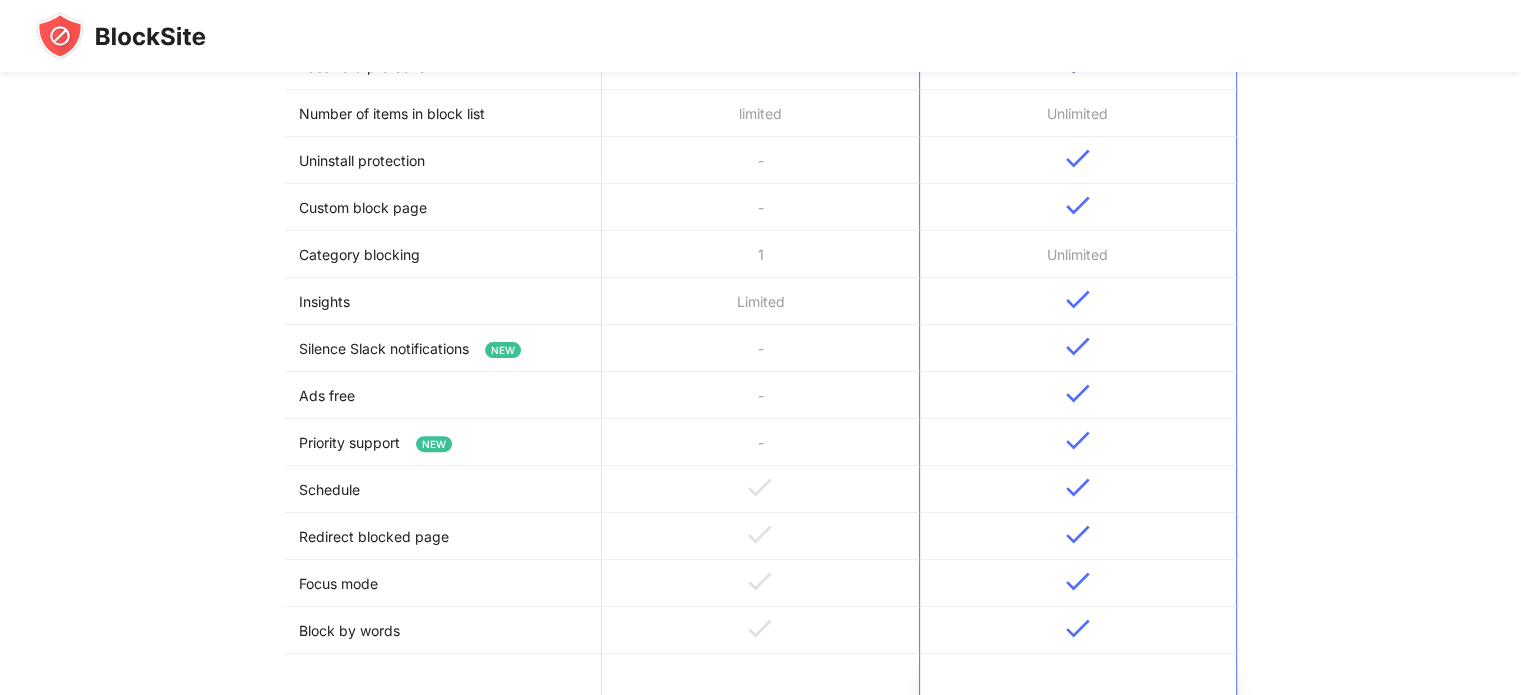 scroll, scrollTop: 436, scrollLeft: 0, axis: vertical 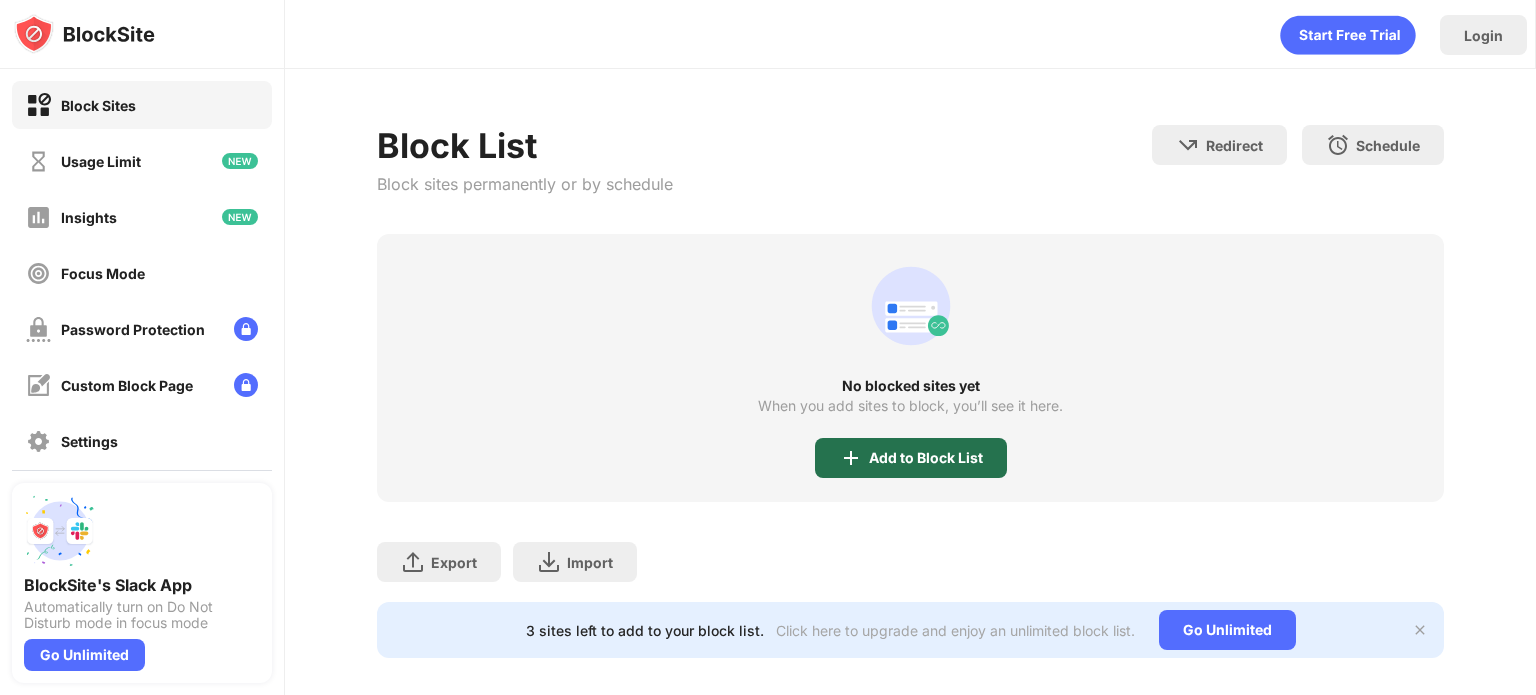 click on "Add to Block List" at bounding box center [926, 458] 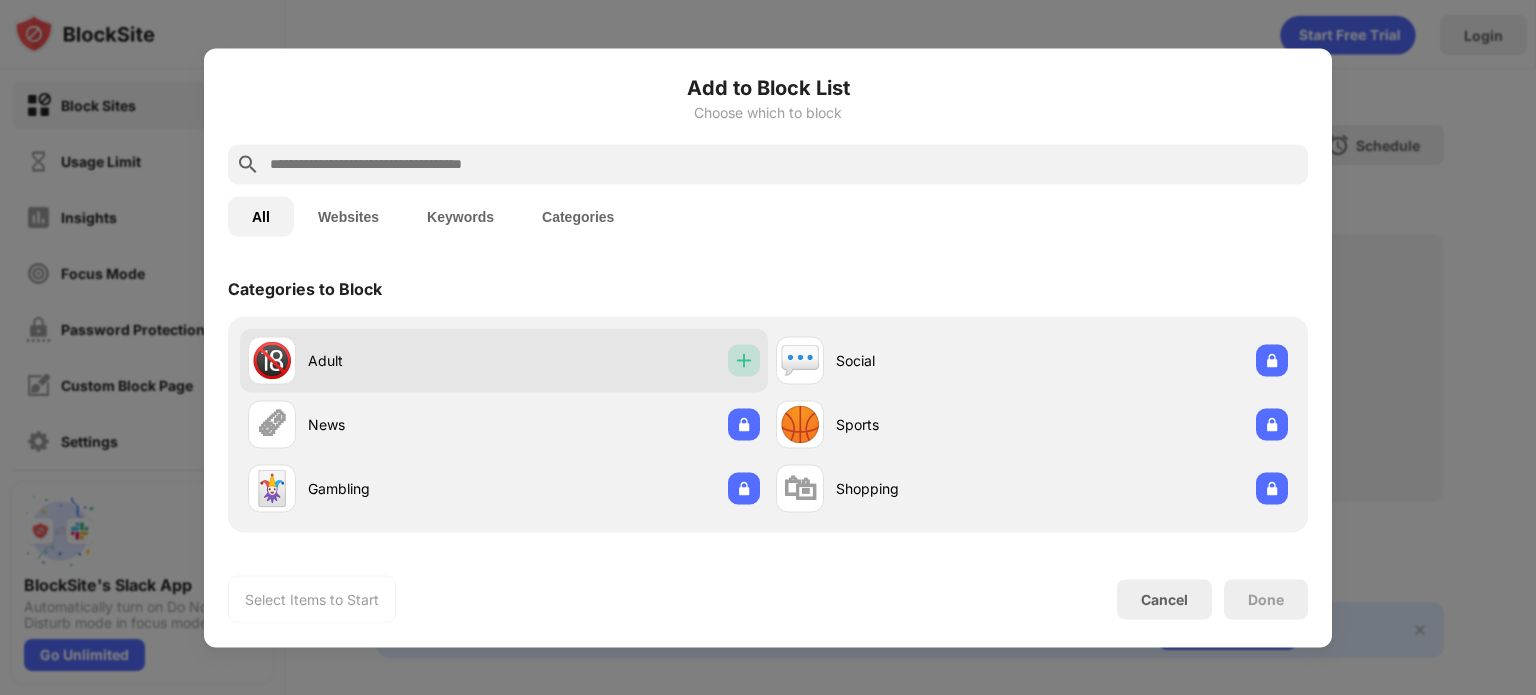 click at bounding box center (744, 360) 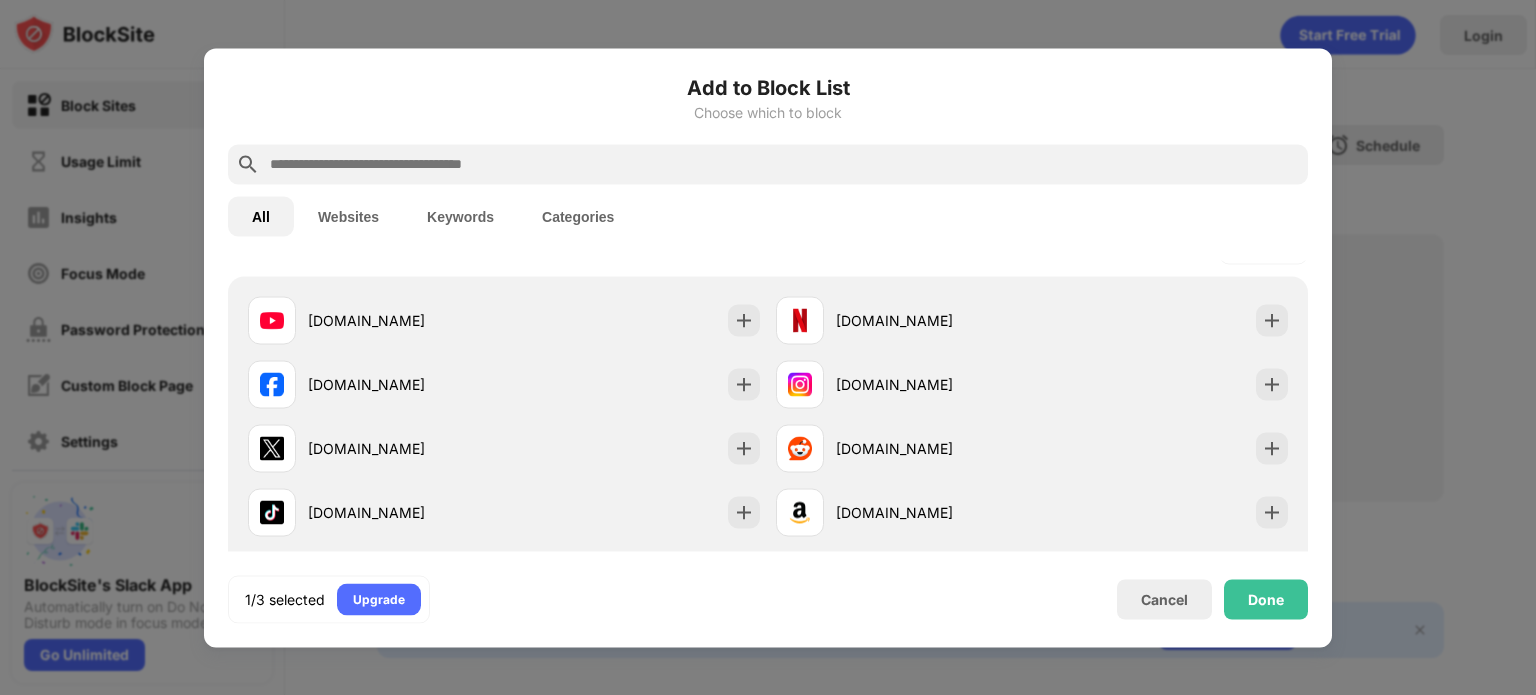 scroll, scrollTop: 323, scrollLeft: 0, axis: vertical 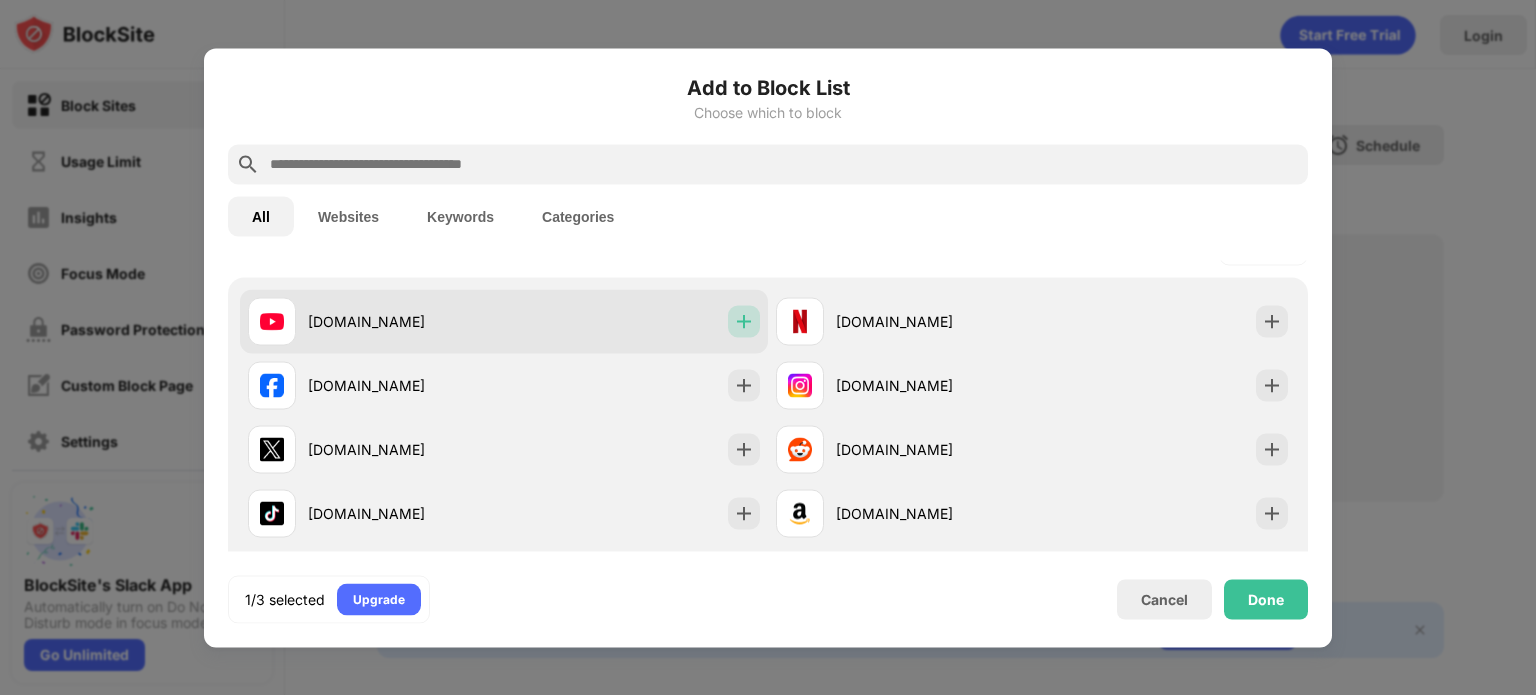 click at bounding box center (744, 321) 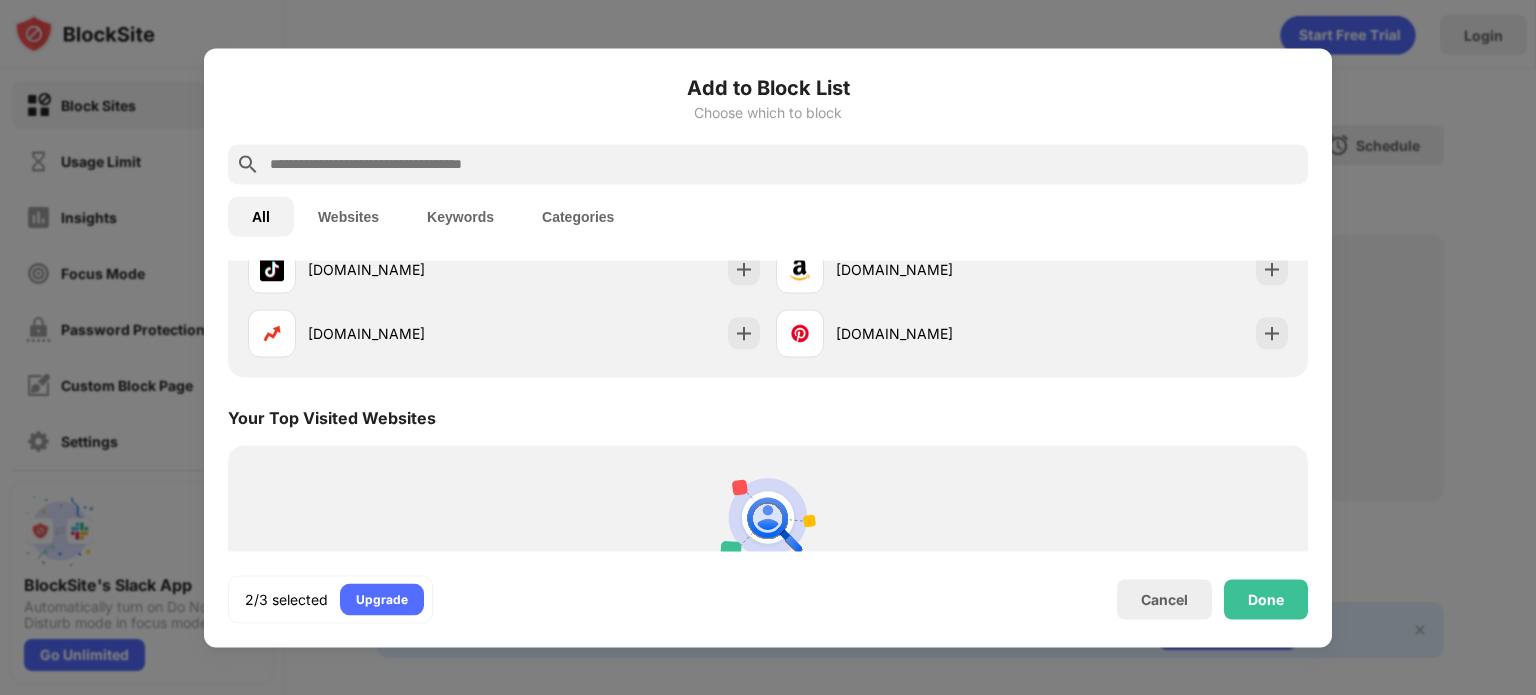 scroll, scrollTop: 438, scrollLeft: 0, axis: vertical 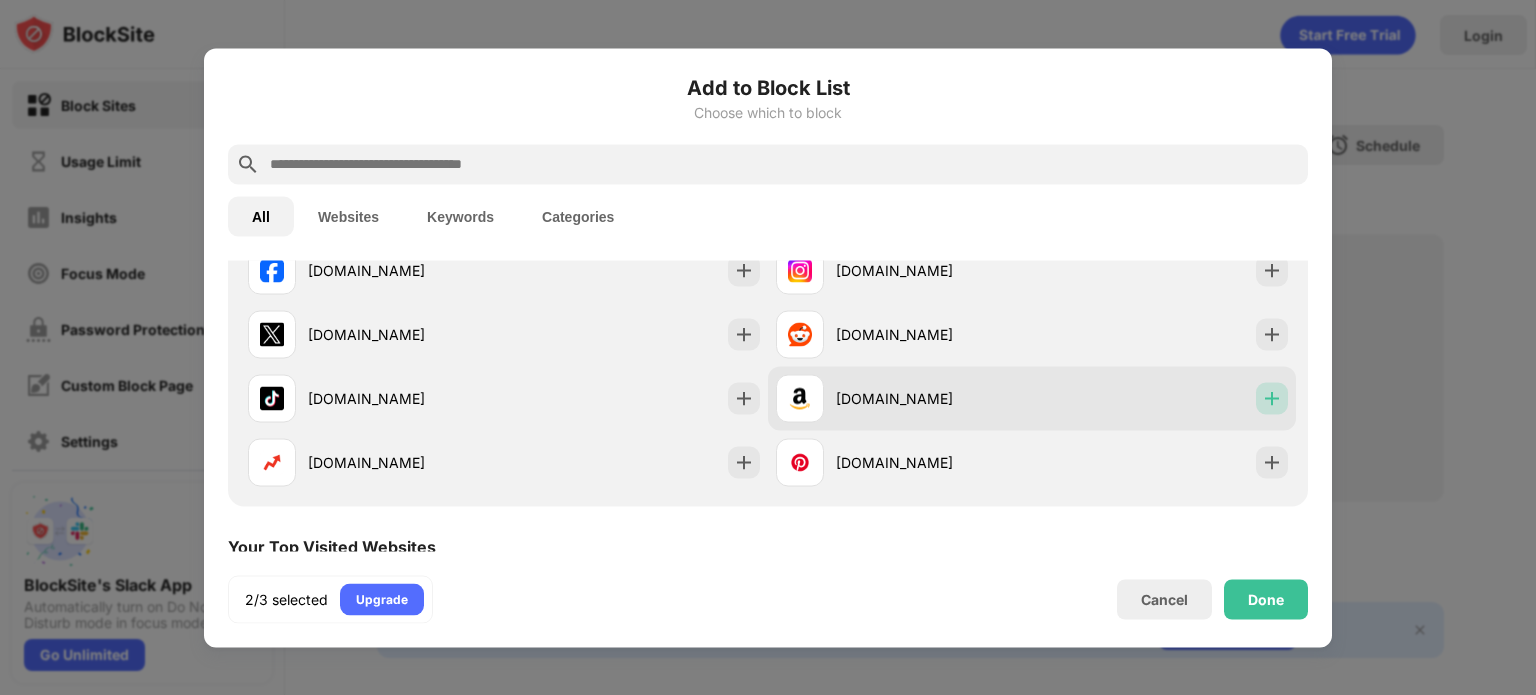 click at bounding box center (1272, 398) 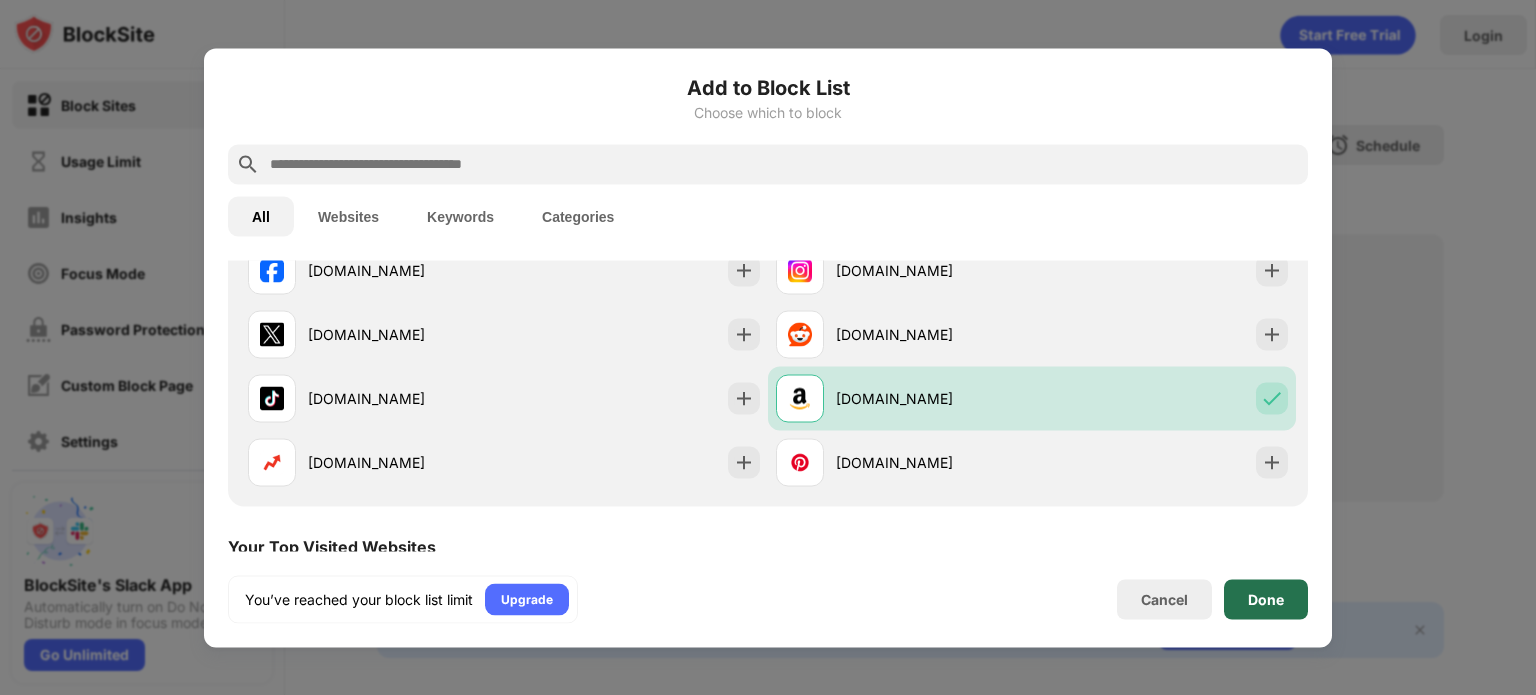 click on "Done" at bounding box center [1266, 599] 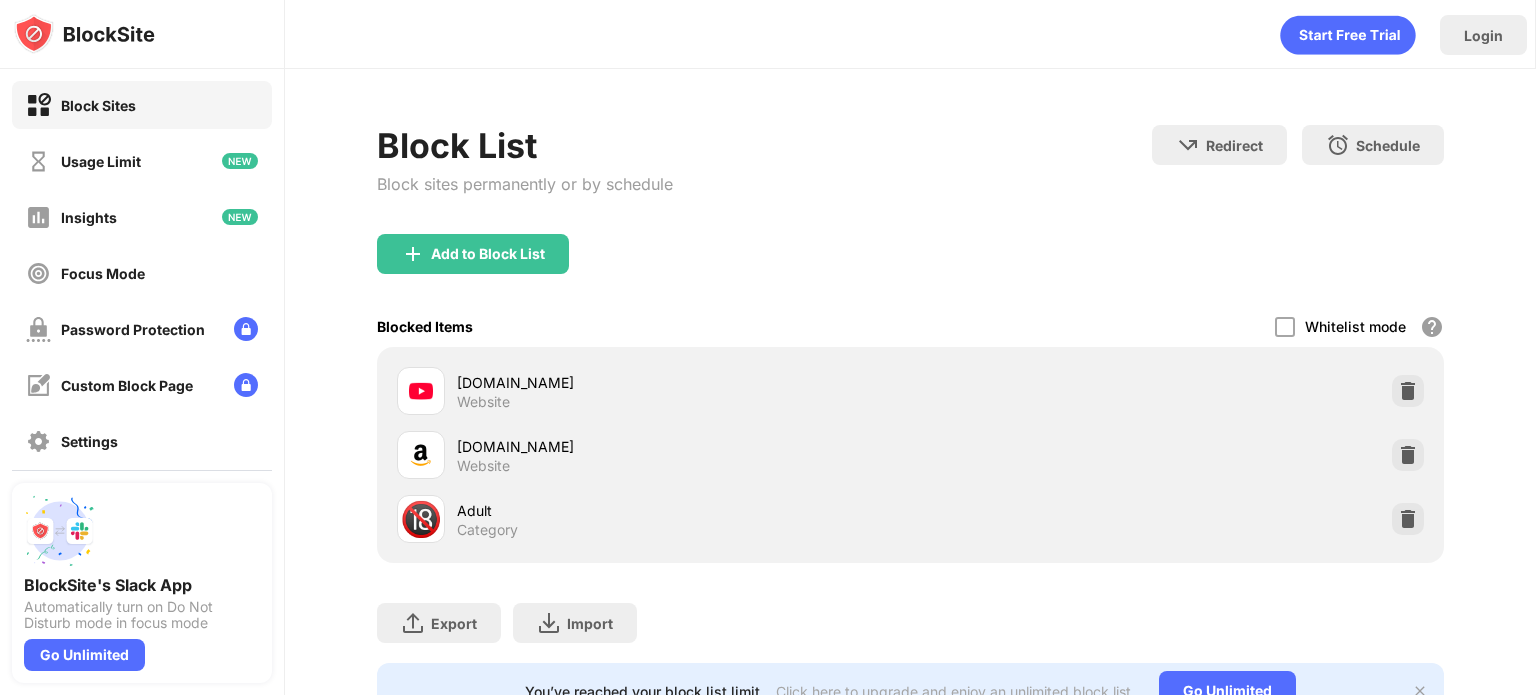 scroll, scrollTop: 470, scrollLeft: 0, axis: vertical 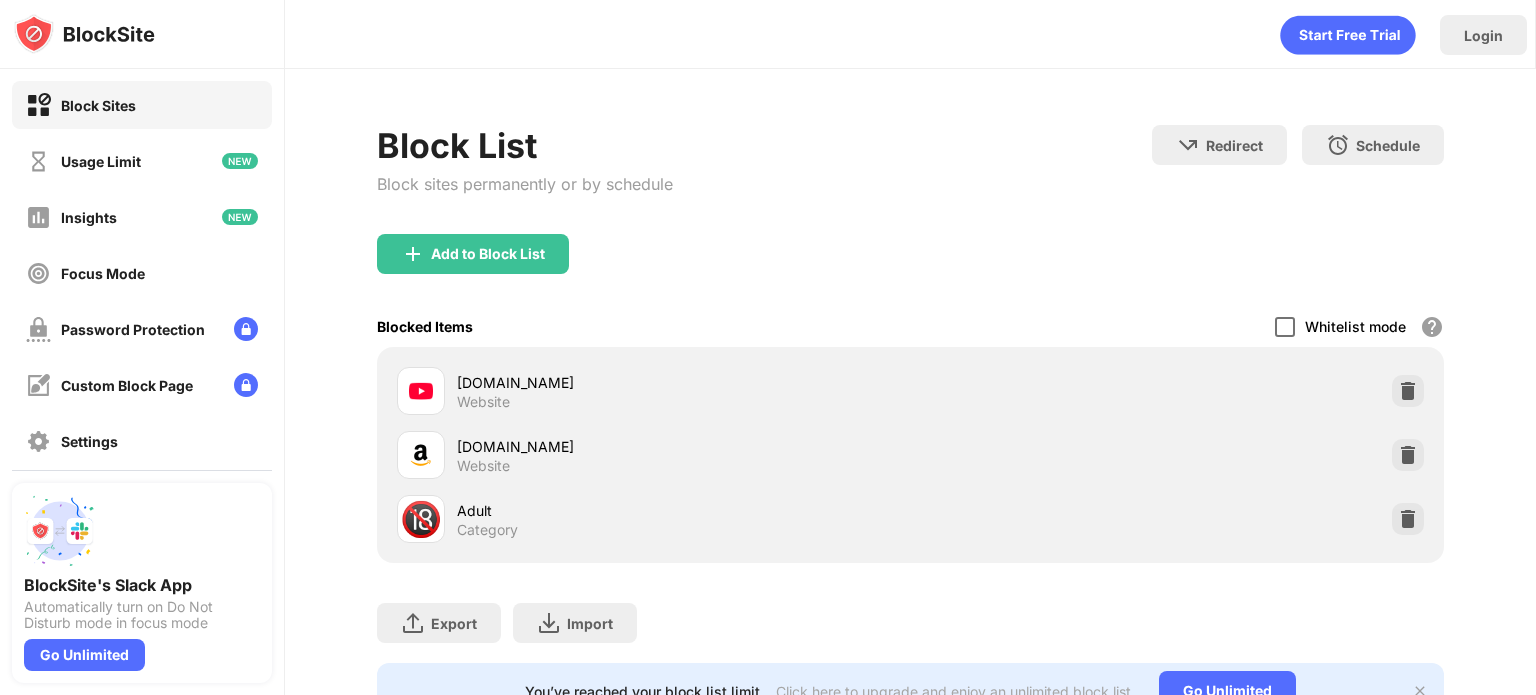 click at bounding box center (1285, 327) 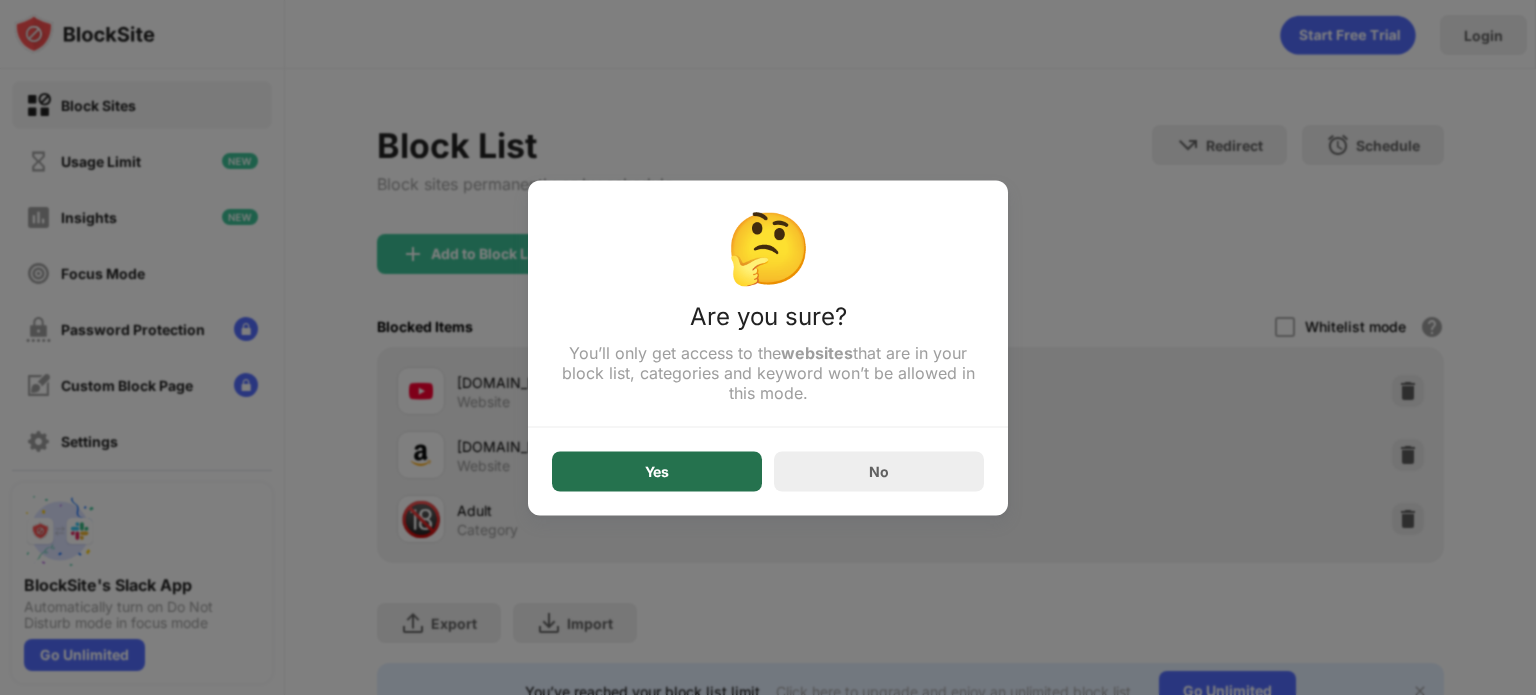 click on "Yes" at bounding box center (657, 471) 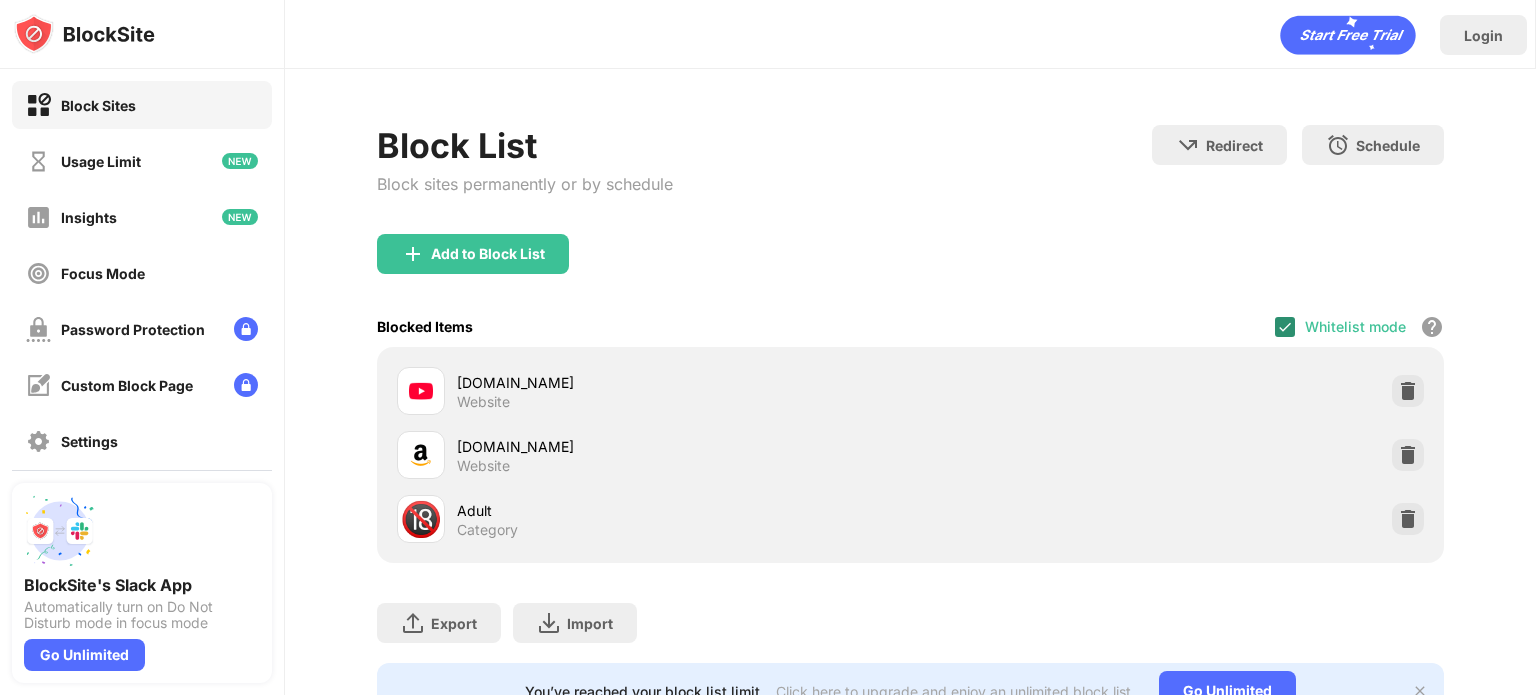 click at bounding box center [1285, 327] 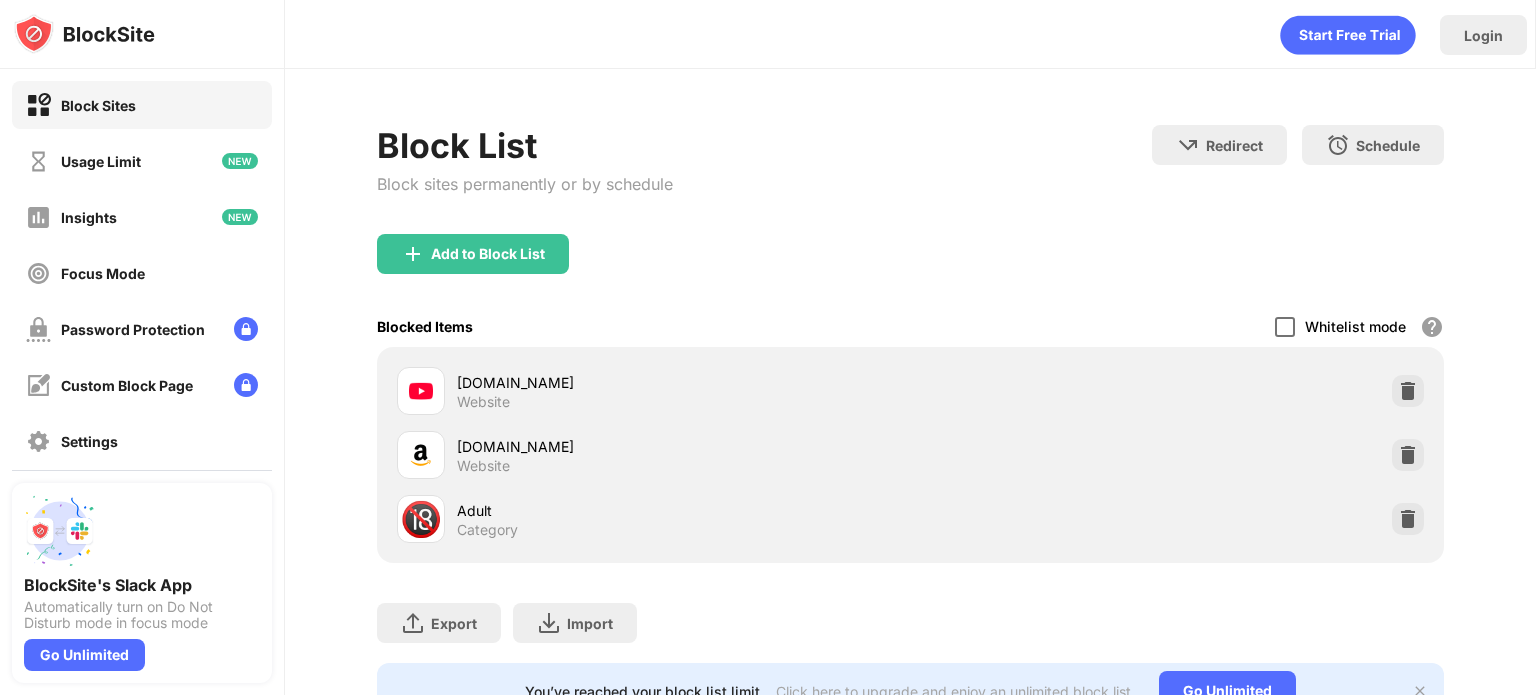 click at bounding box center [1285, 327] 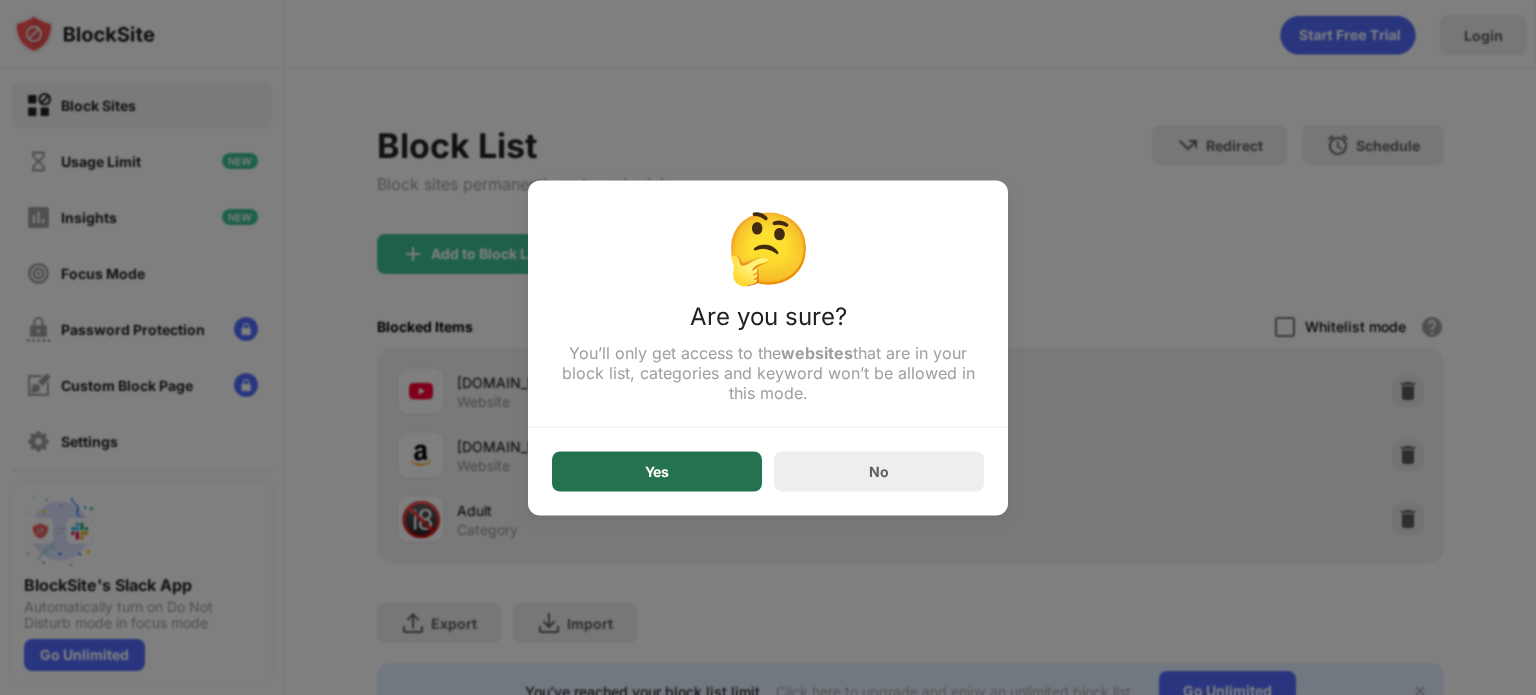 click on "Yes" at bounding box center (657, 471) 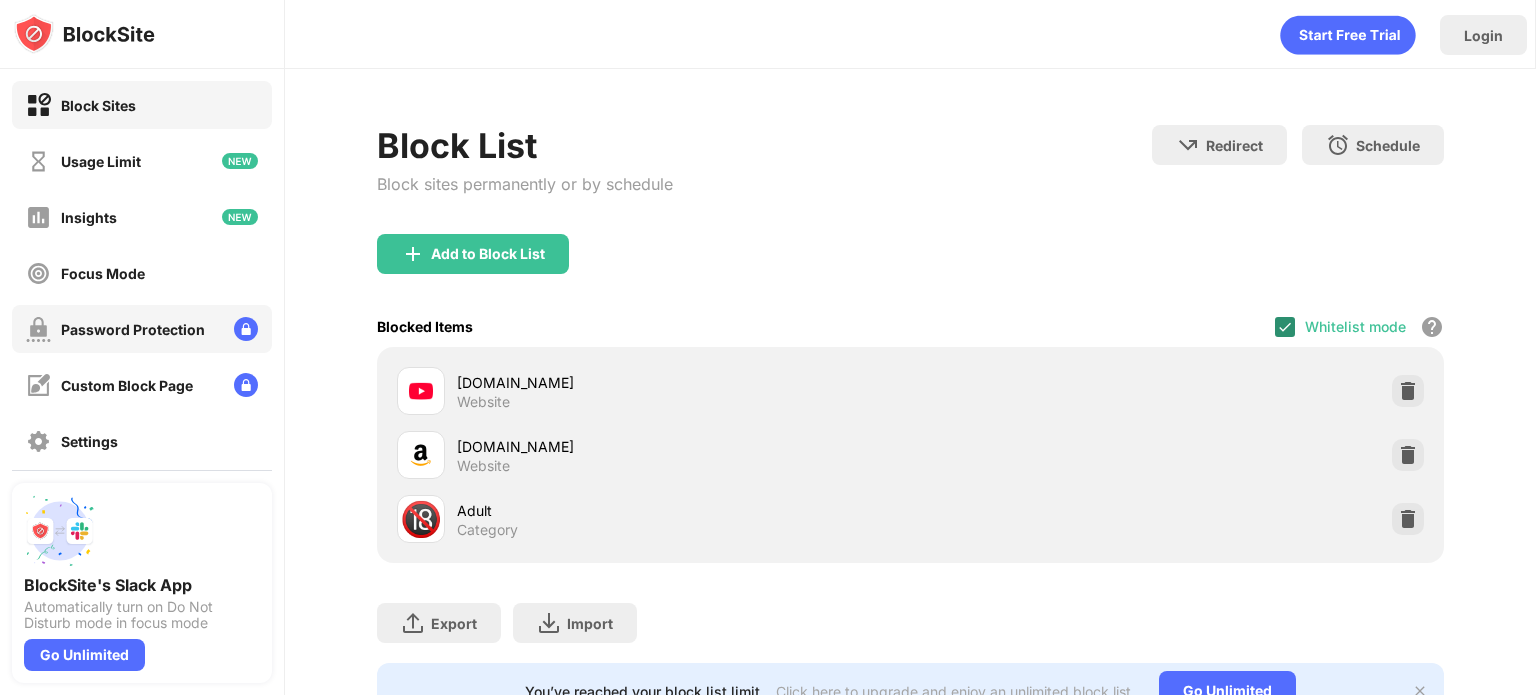 click on "Password Protection" at bounding box center (142, 329) 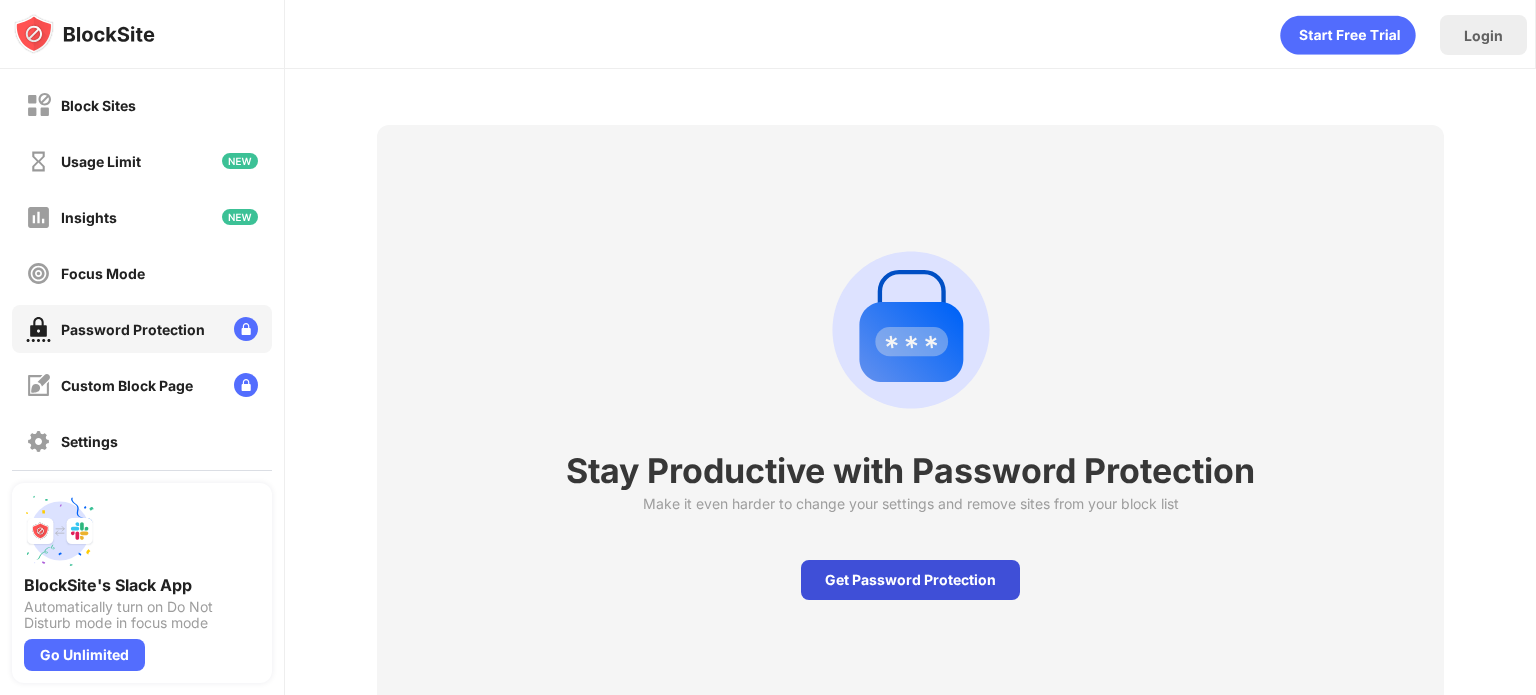 click on "Get Password Protection" at bounding box center (910, 580) 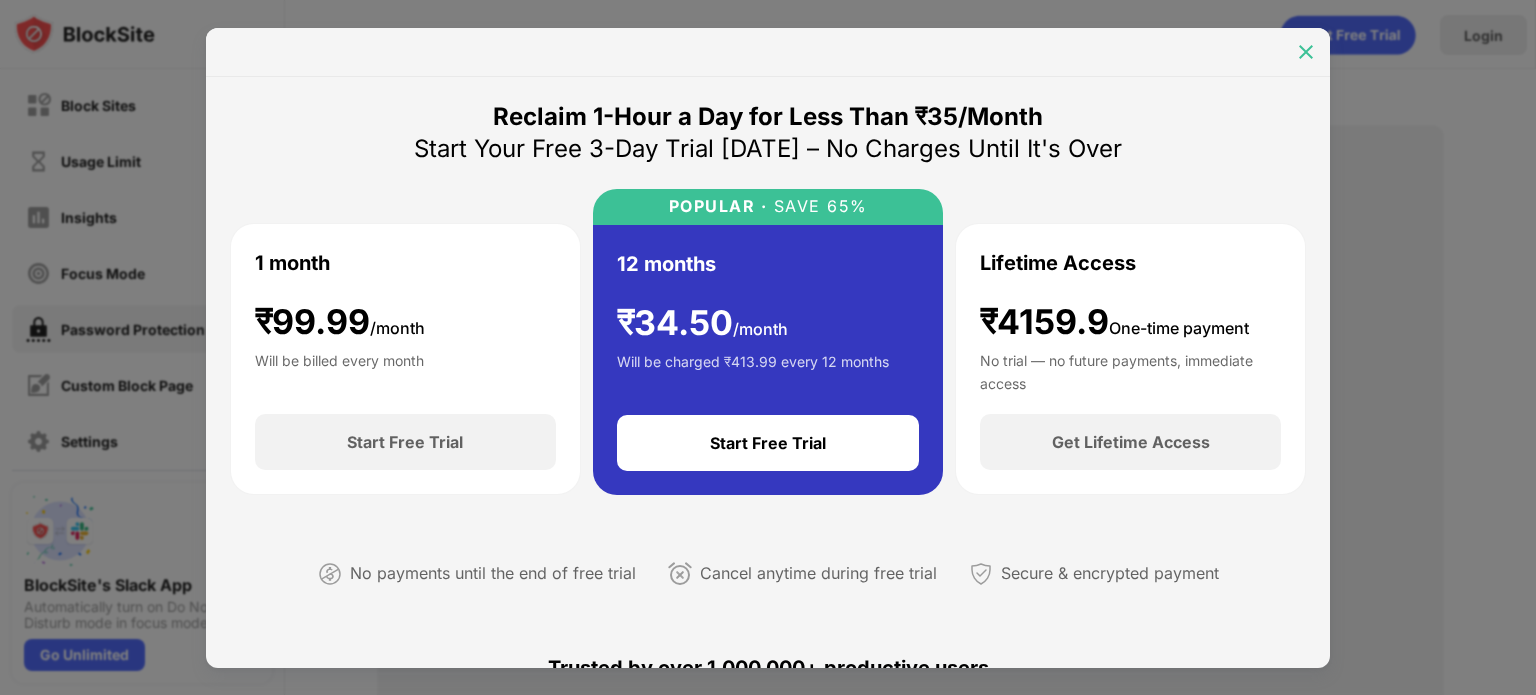 click at bounding box center [1306, 52] 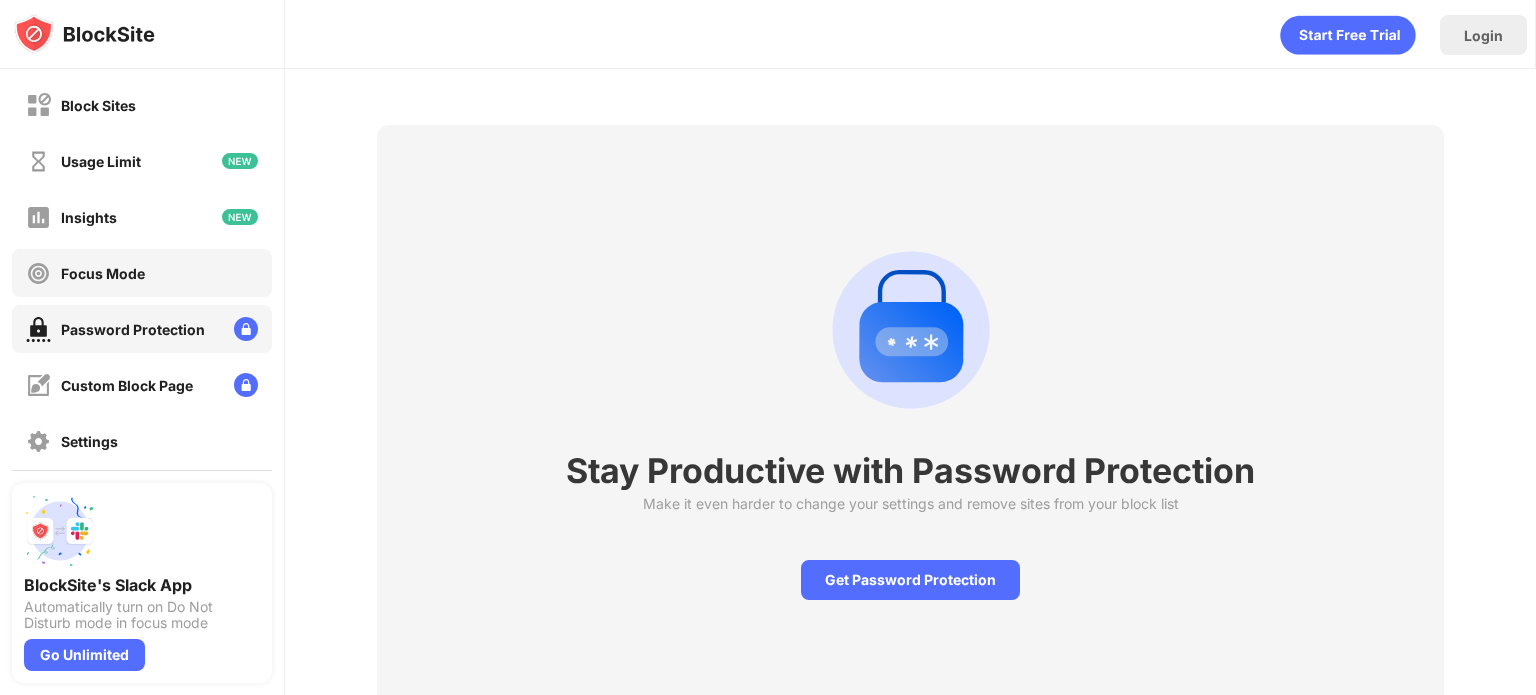 click on "Focus Mode" at bounding box center [142, 273] 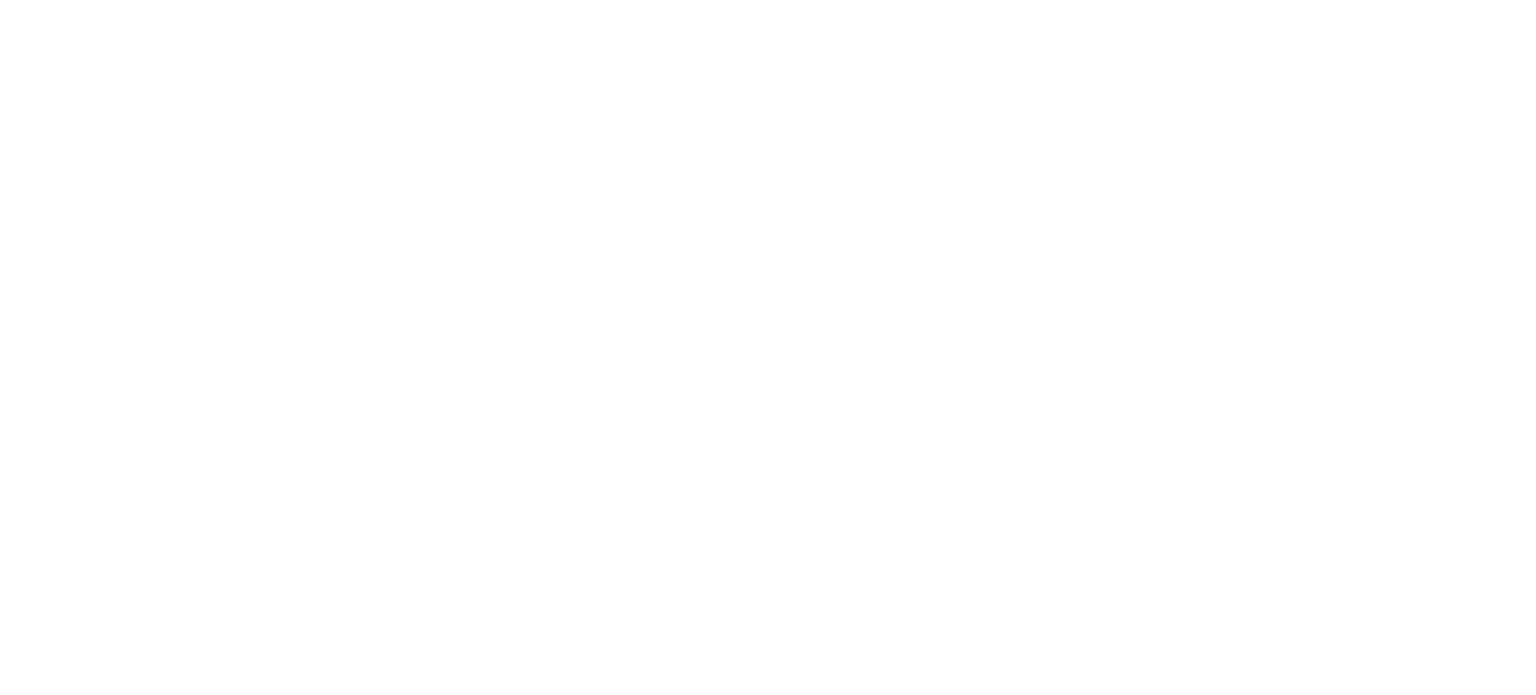click at bounding box center [768, 4] 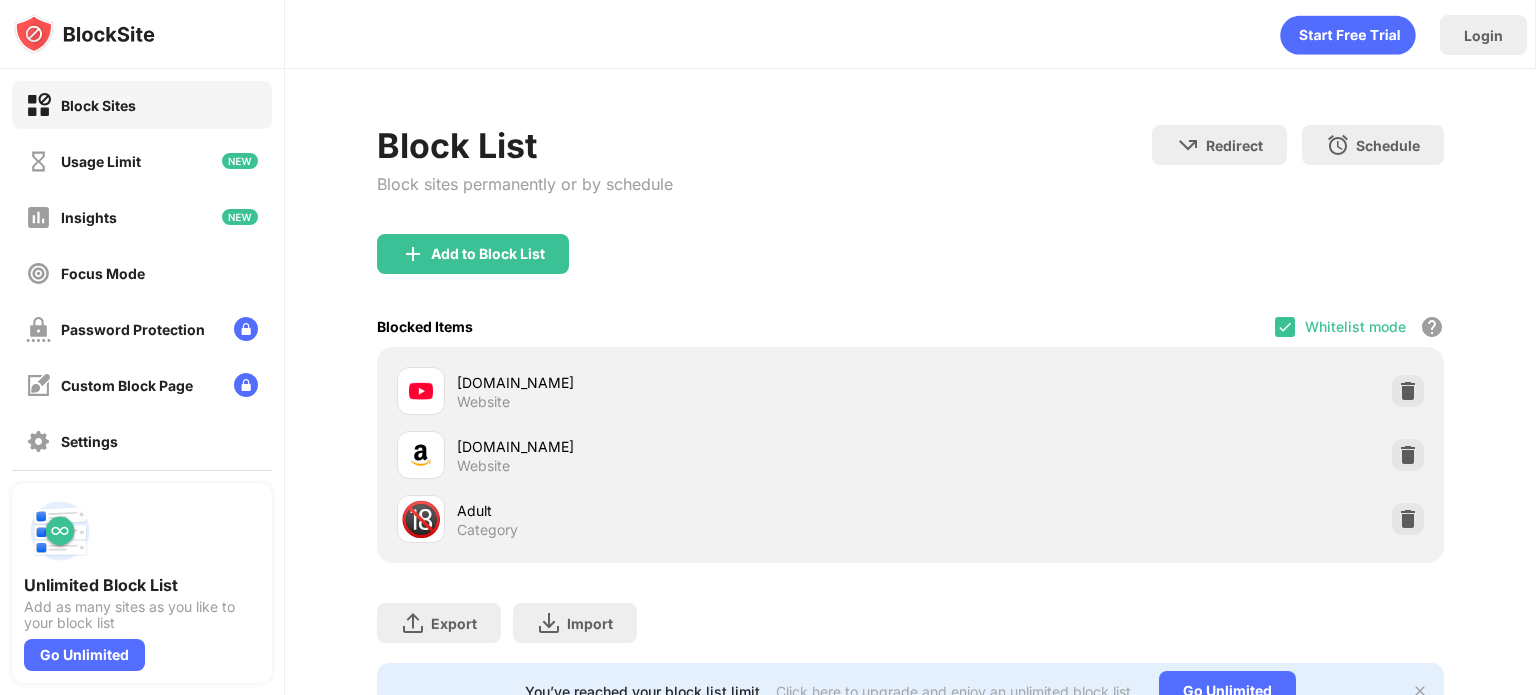 scroll, scrollTop: 0, scrollLeft: 0, axis: both 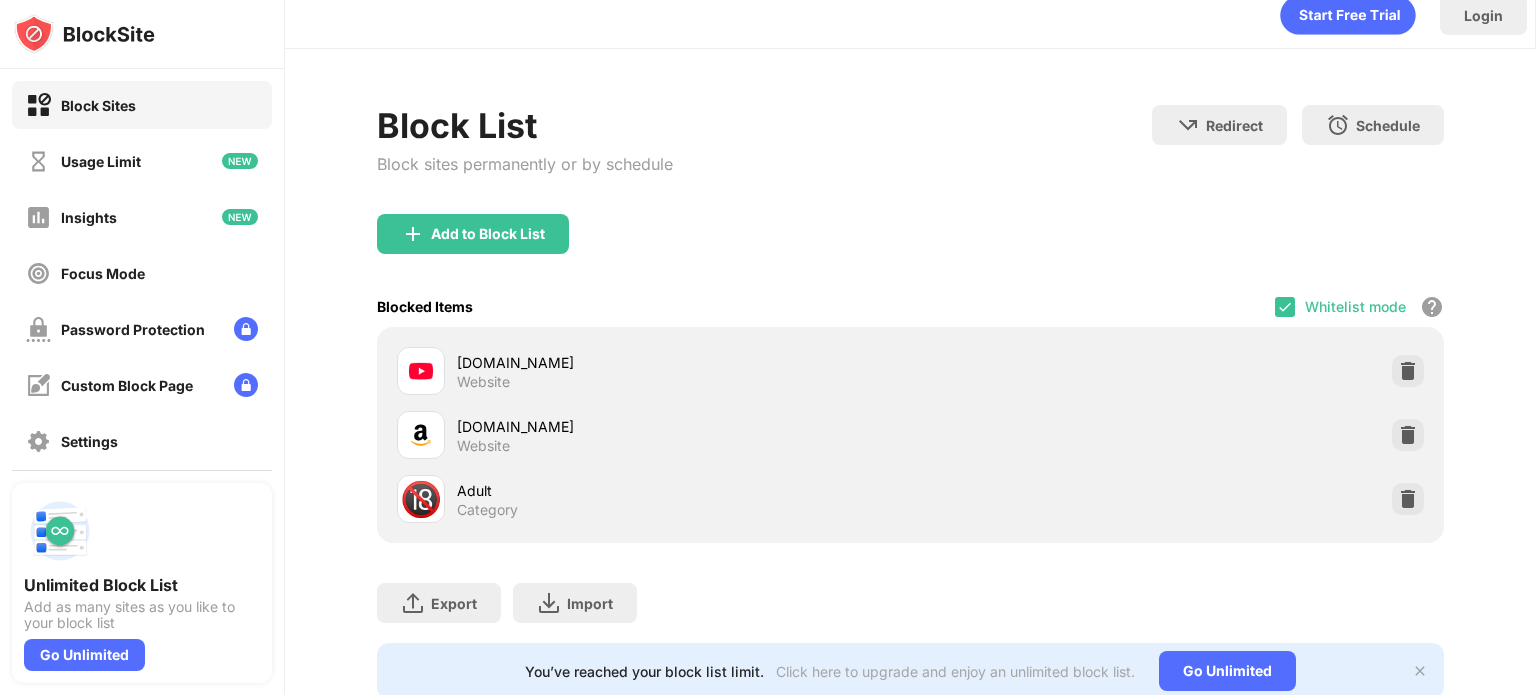 click on "Whitelist mode Block all websites except for those in your whitelist. Whitelist Mode only works with URLs and won't include categories or keywords." at bounding box center (1359, 306) 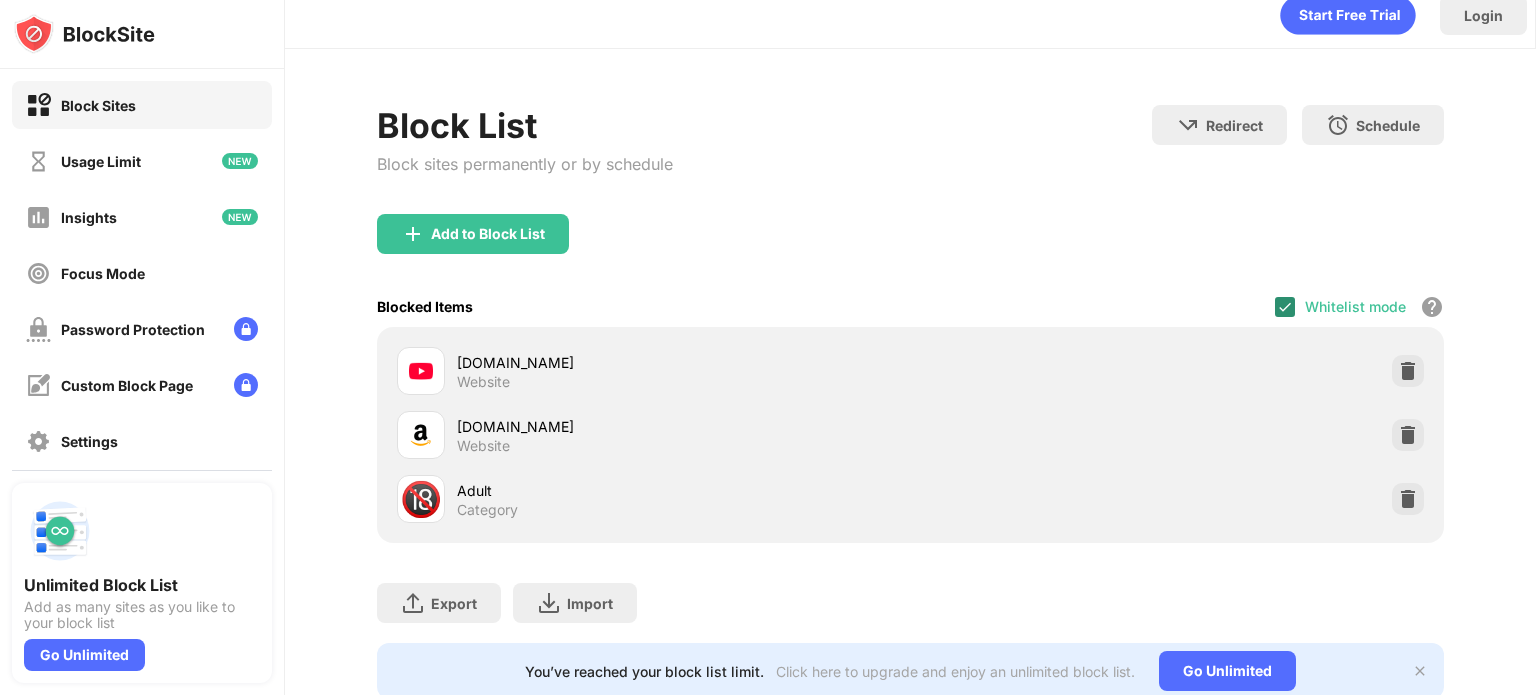 click at bounding box center [1285, 307] 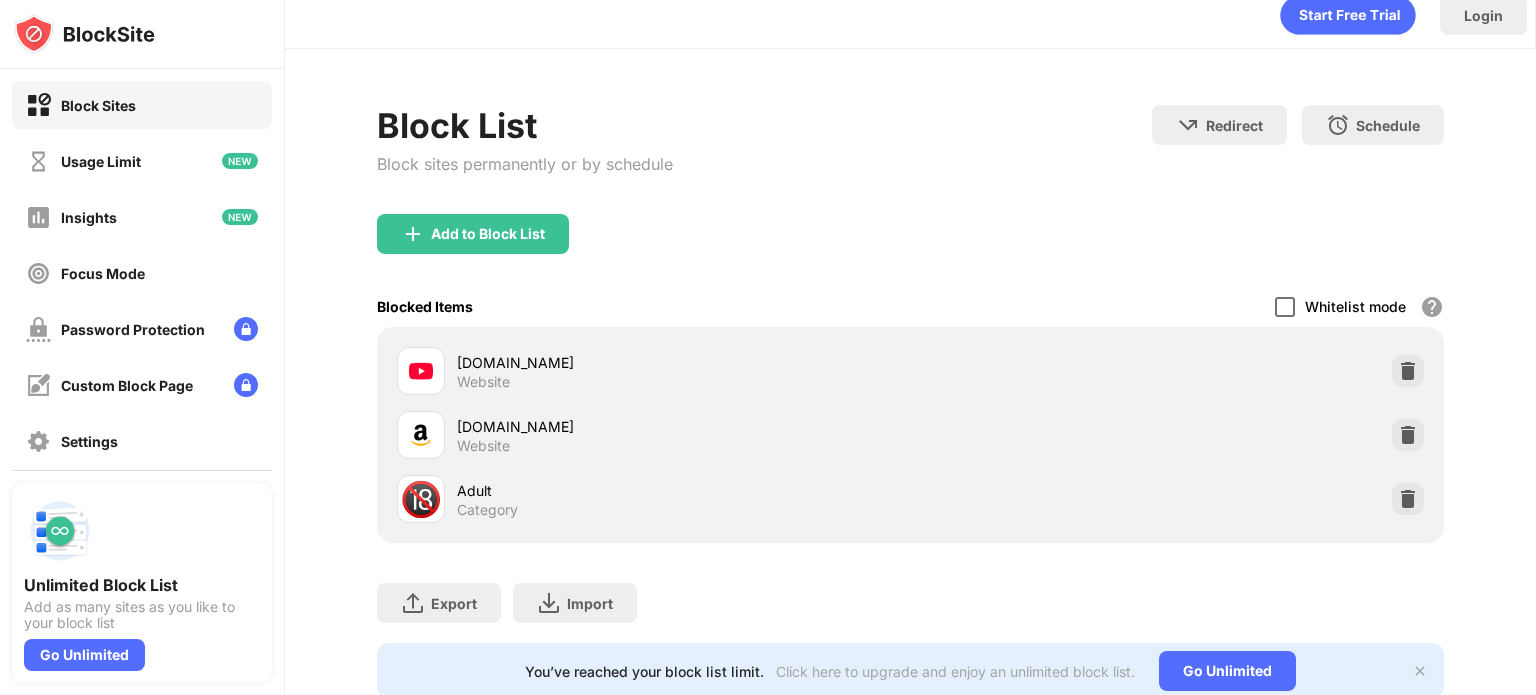 scroll, scrollTop: 93, scrollLeft: 0, axis: vertical 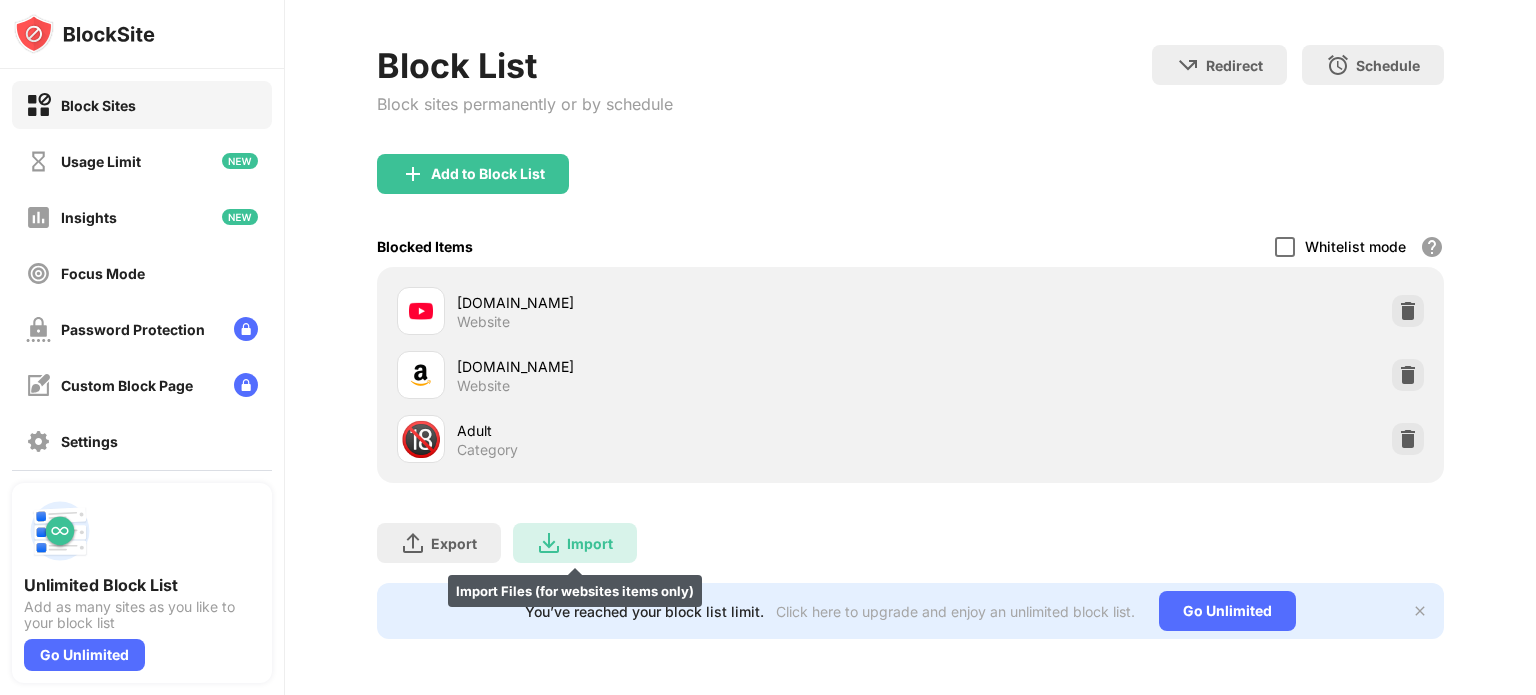 click at bounding box center [549, 543] 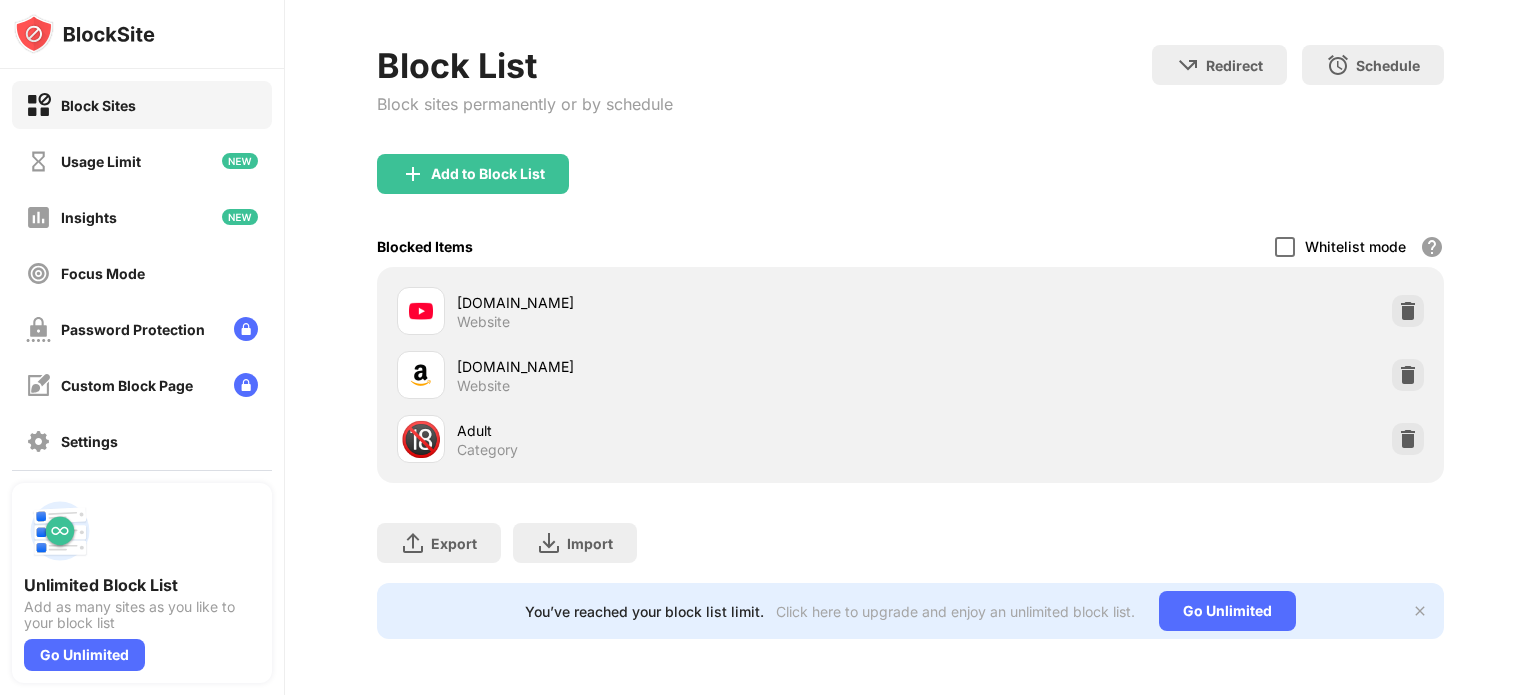 click on "Block Sites" at bounding box center [142, 105] 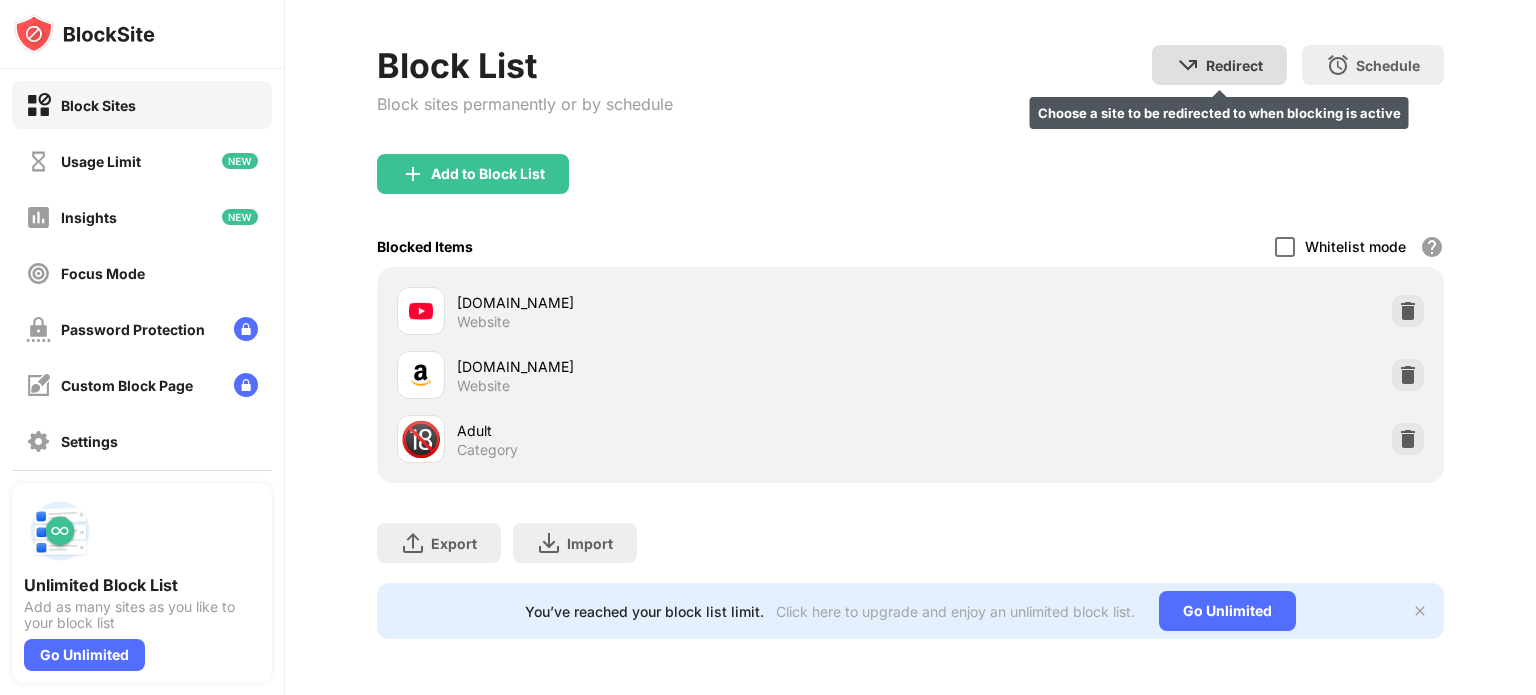 scroll, scrollTop: 0, scrollLeft: 0, axis: both 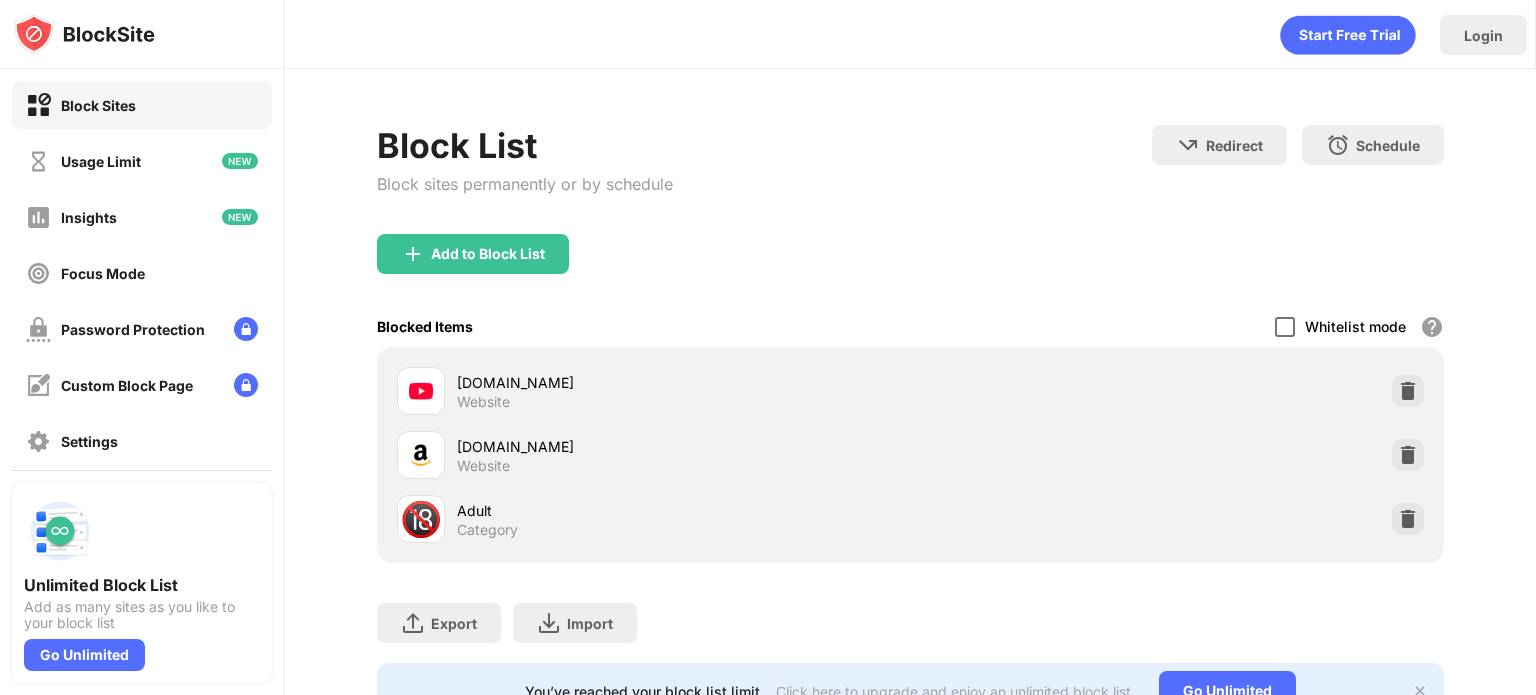 click 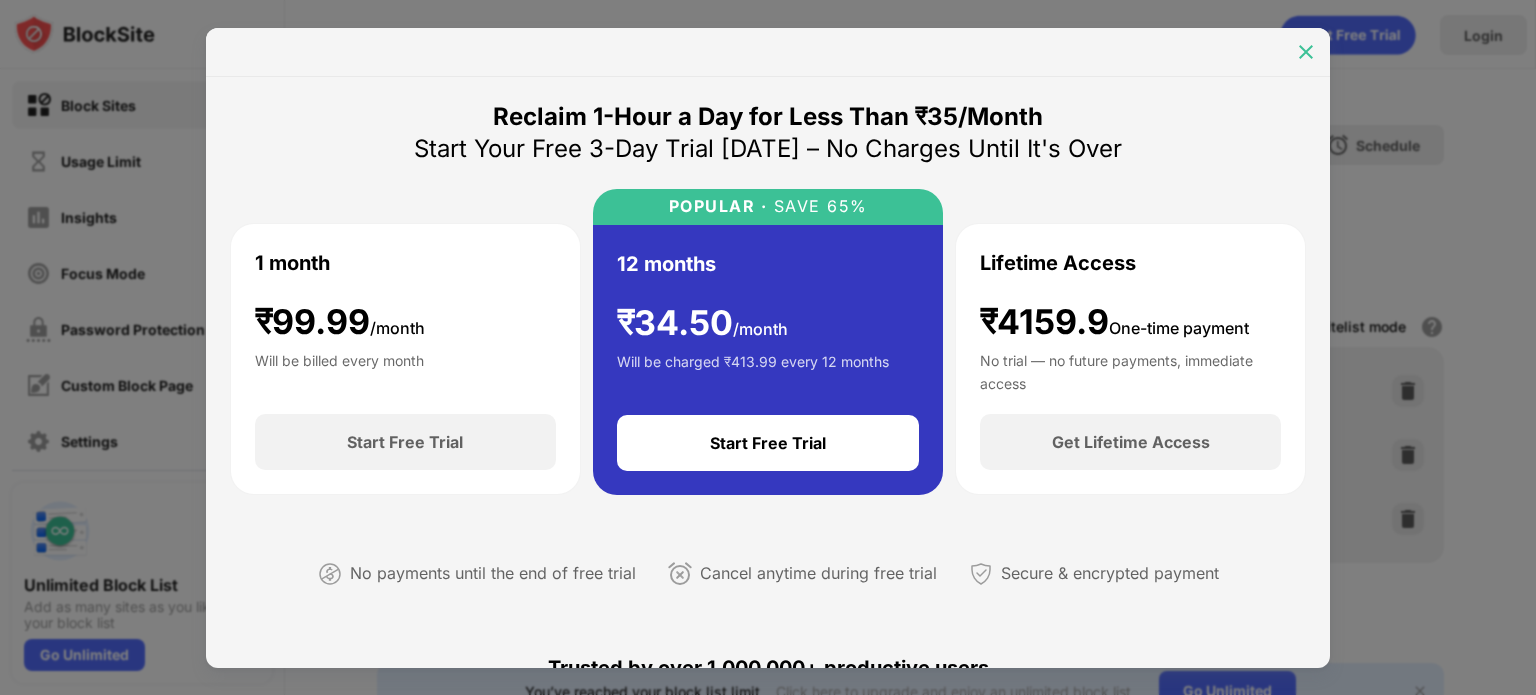 click at bounding box center (1306, 52) 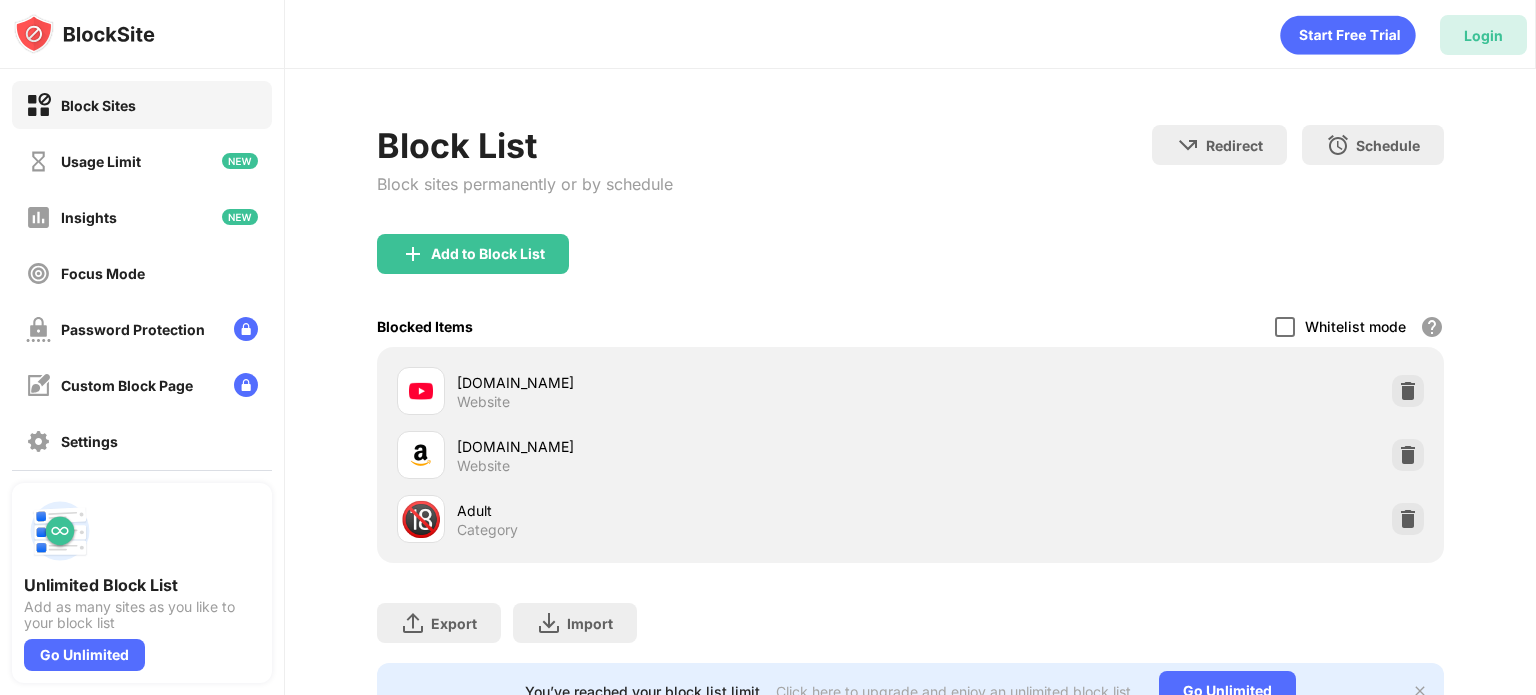 click on "Login" at bounding box center (1483, 35) 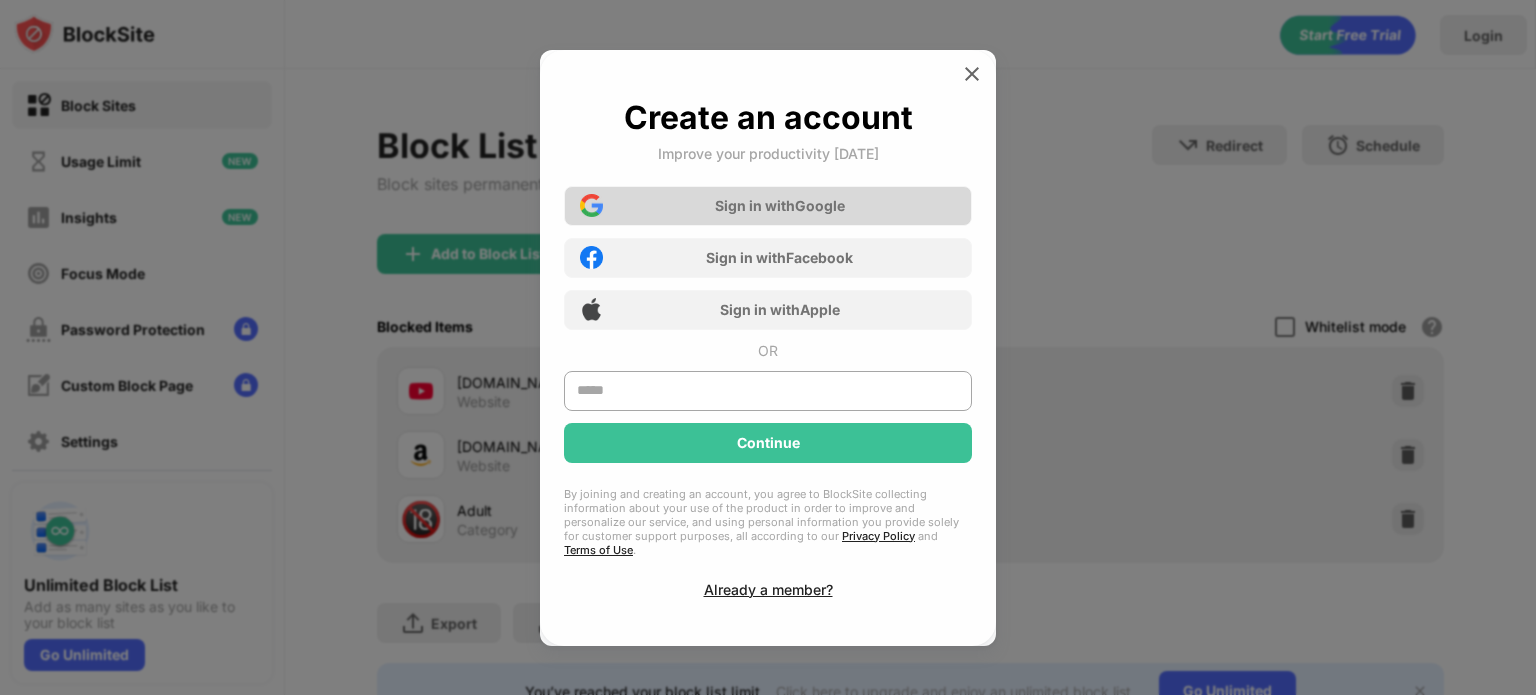 click on "Sign in with  Google" at bounding box center (768, 206) 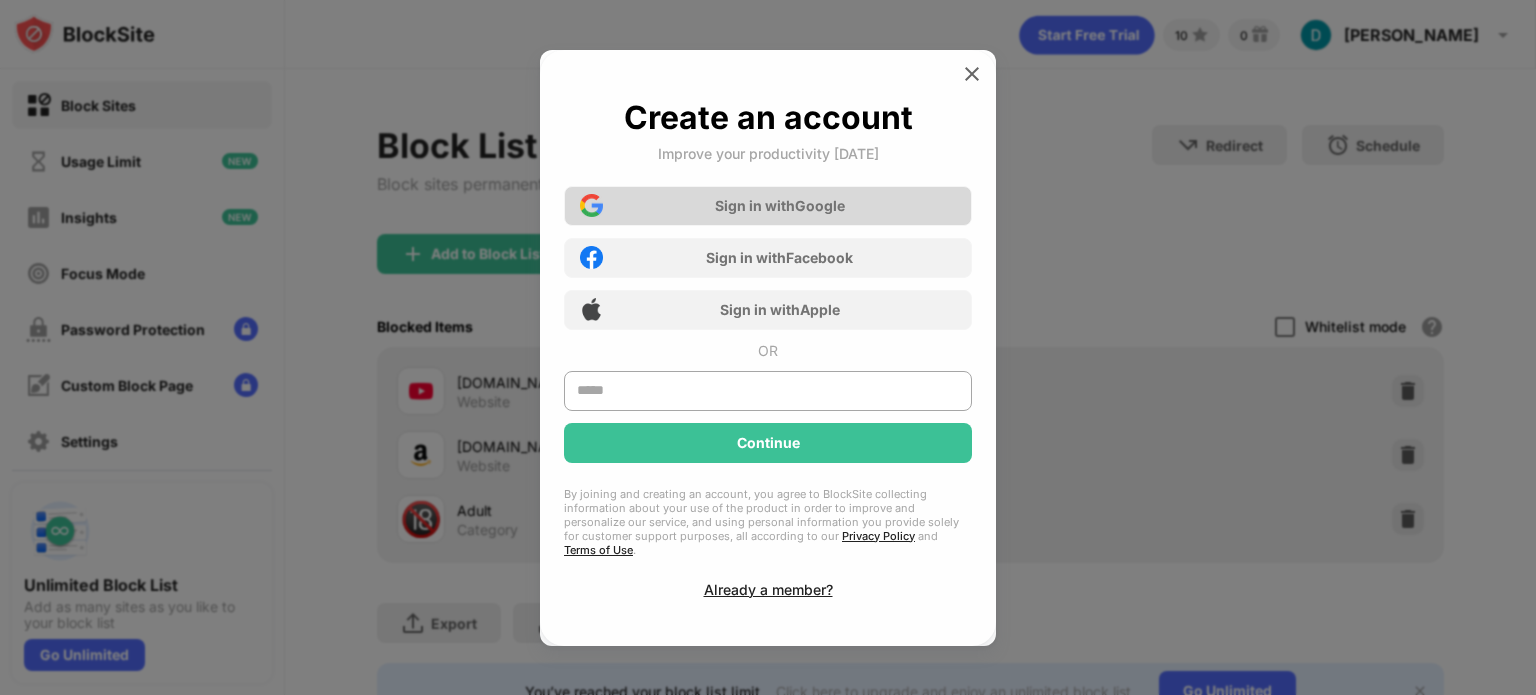 click on "Sign in with  Google" at bounding box center (768, 206) 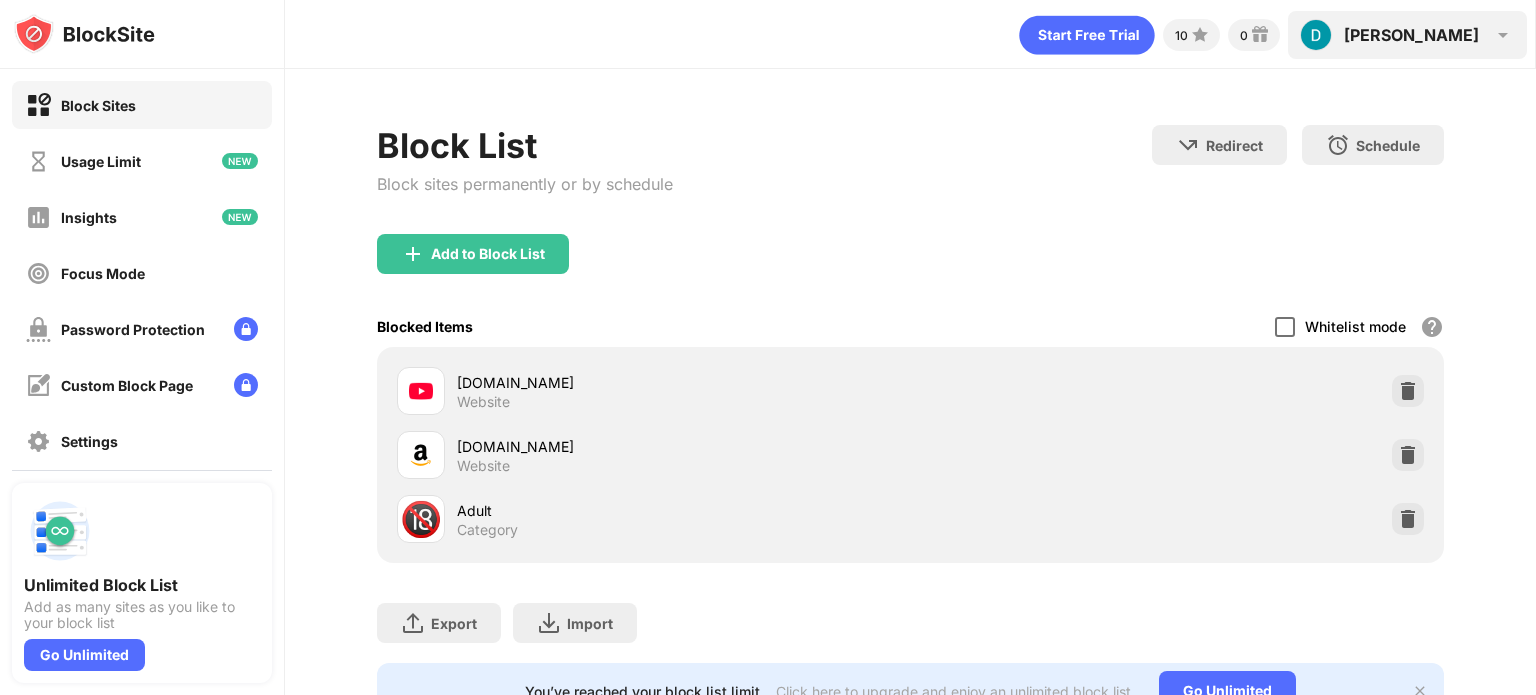 click on "DIPTA DIPTA MANDAL View Account Insights Premium Rewards Settings Support Log Out" at bounding box center [1407, 35] 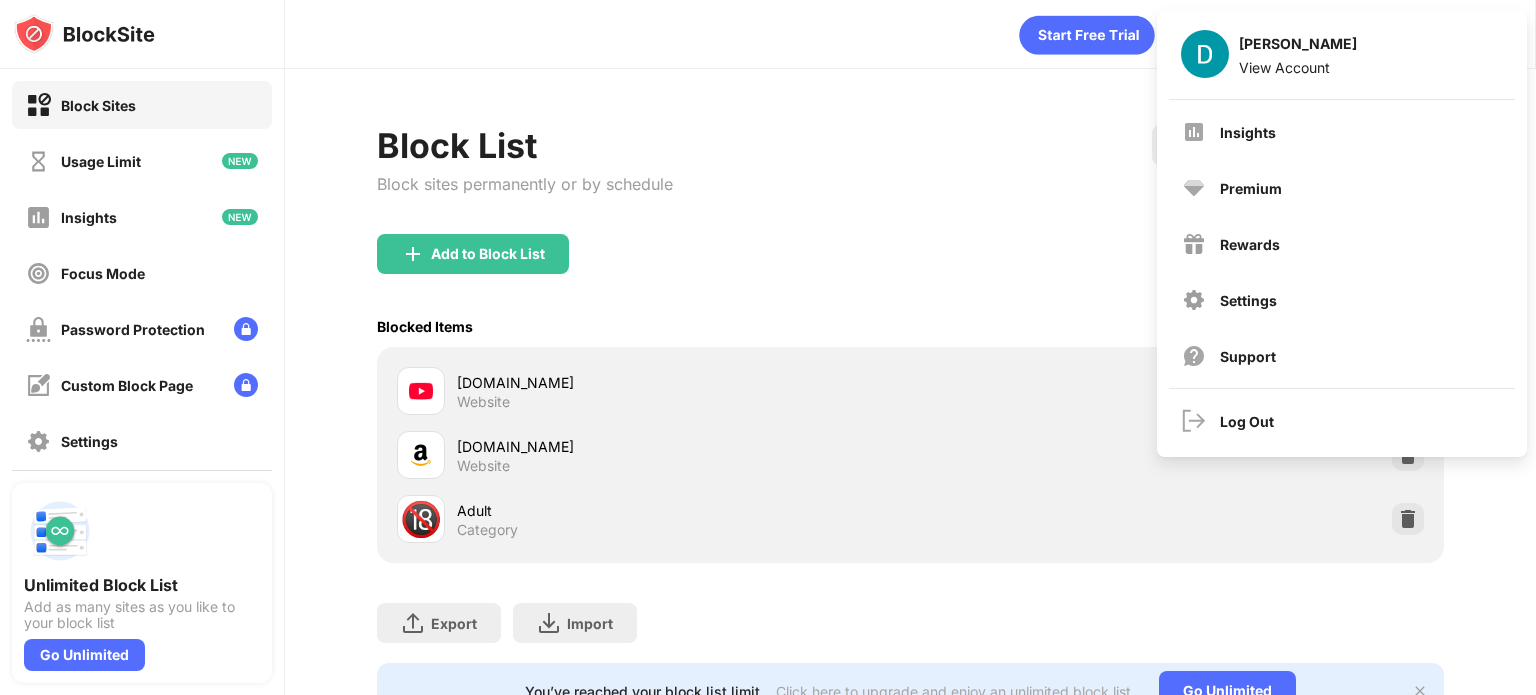 click on "Block List Block sites permanently or by schedule Redirect Choose a site to be redirected to when blocking is active Schedule Select which days and timeframes the block list will be active" at bounding box center [910, 179] 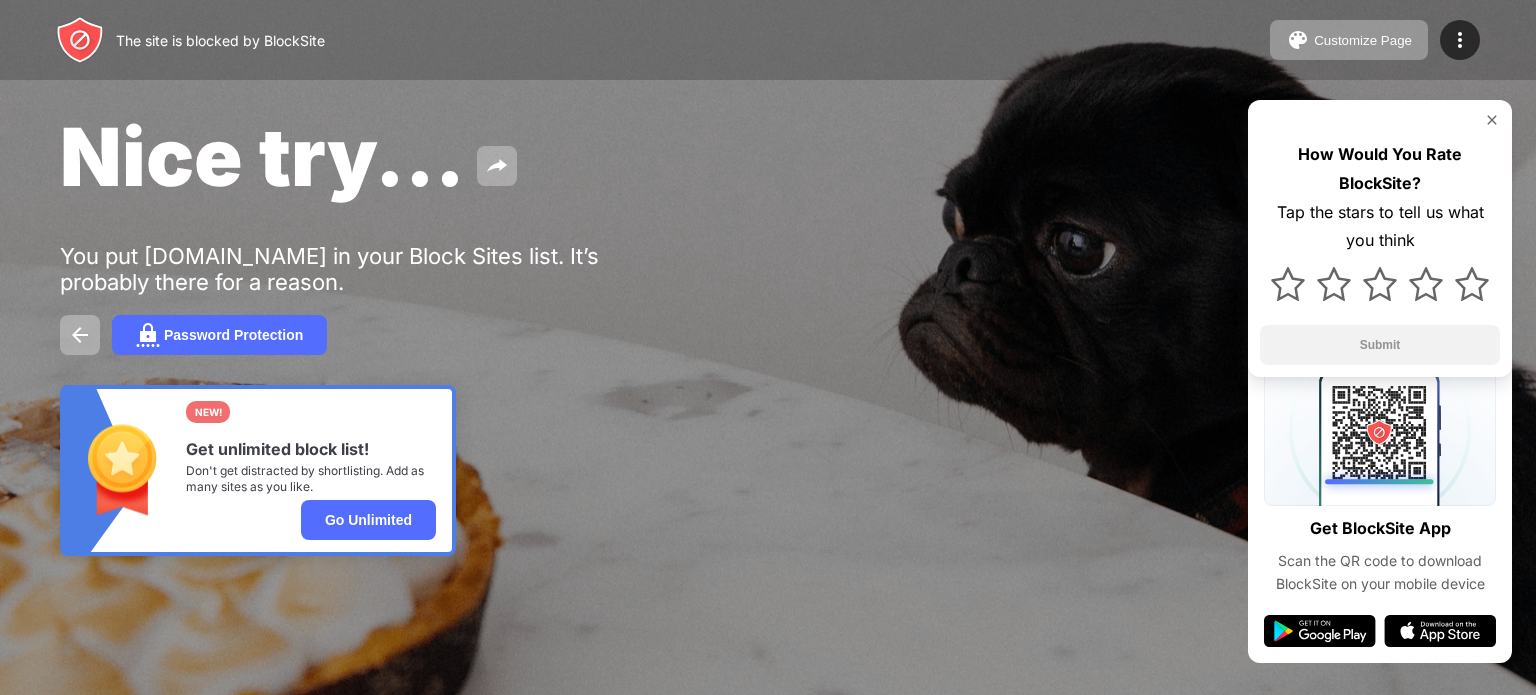 scroll, scrollTop: 0, scrollLeft: 0, axis: both 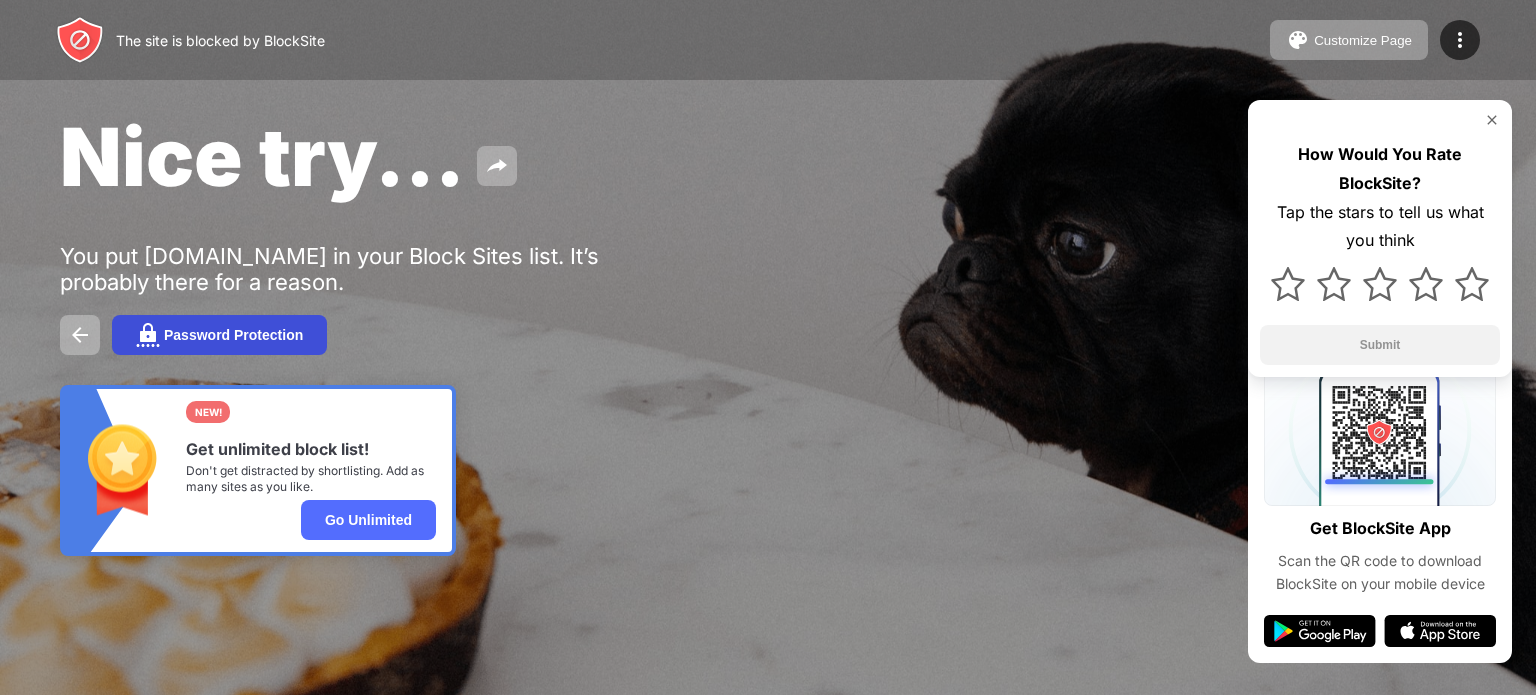 click on "Password Protection" at bounding box center (219, 335) 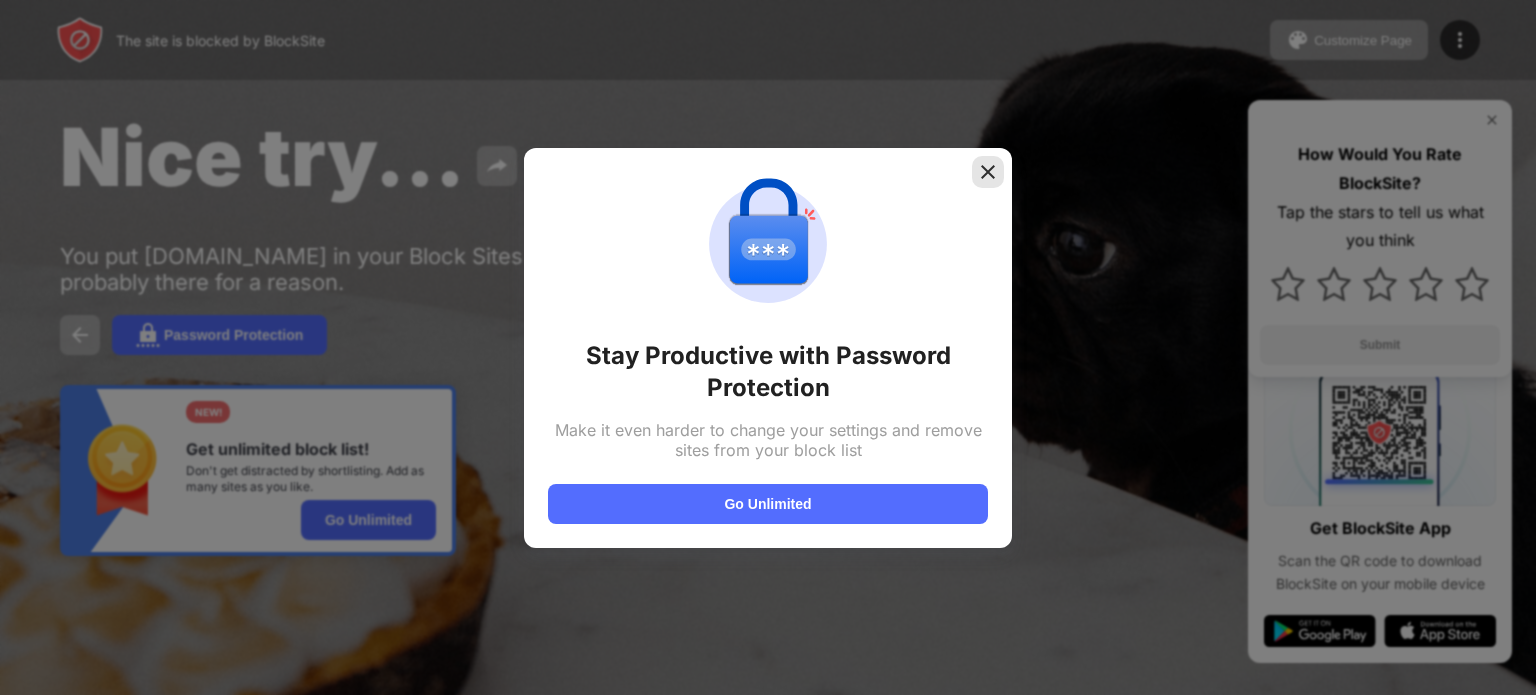 click at bounding box center [988, 172] 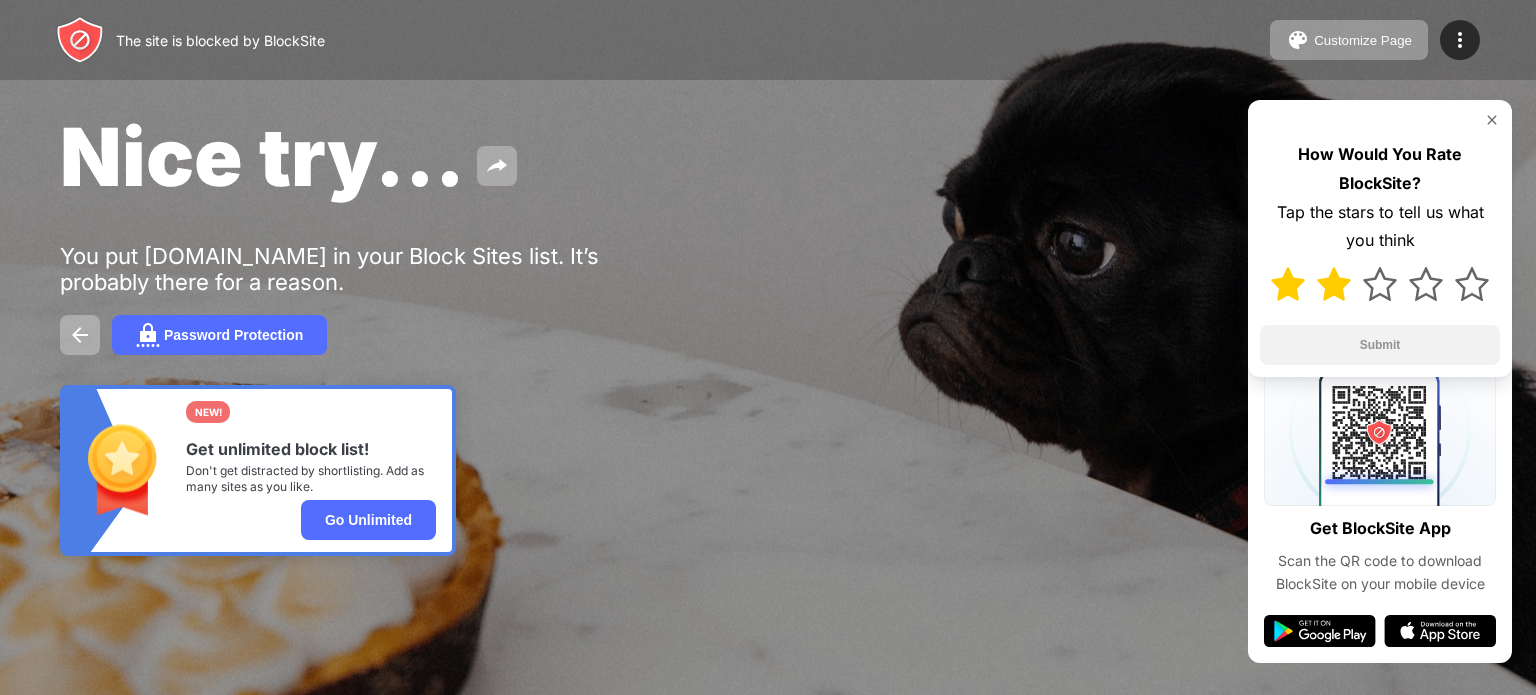 click at bounding box center (1334, 284) 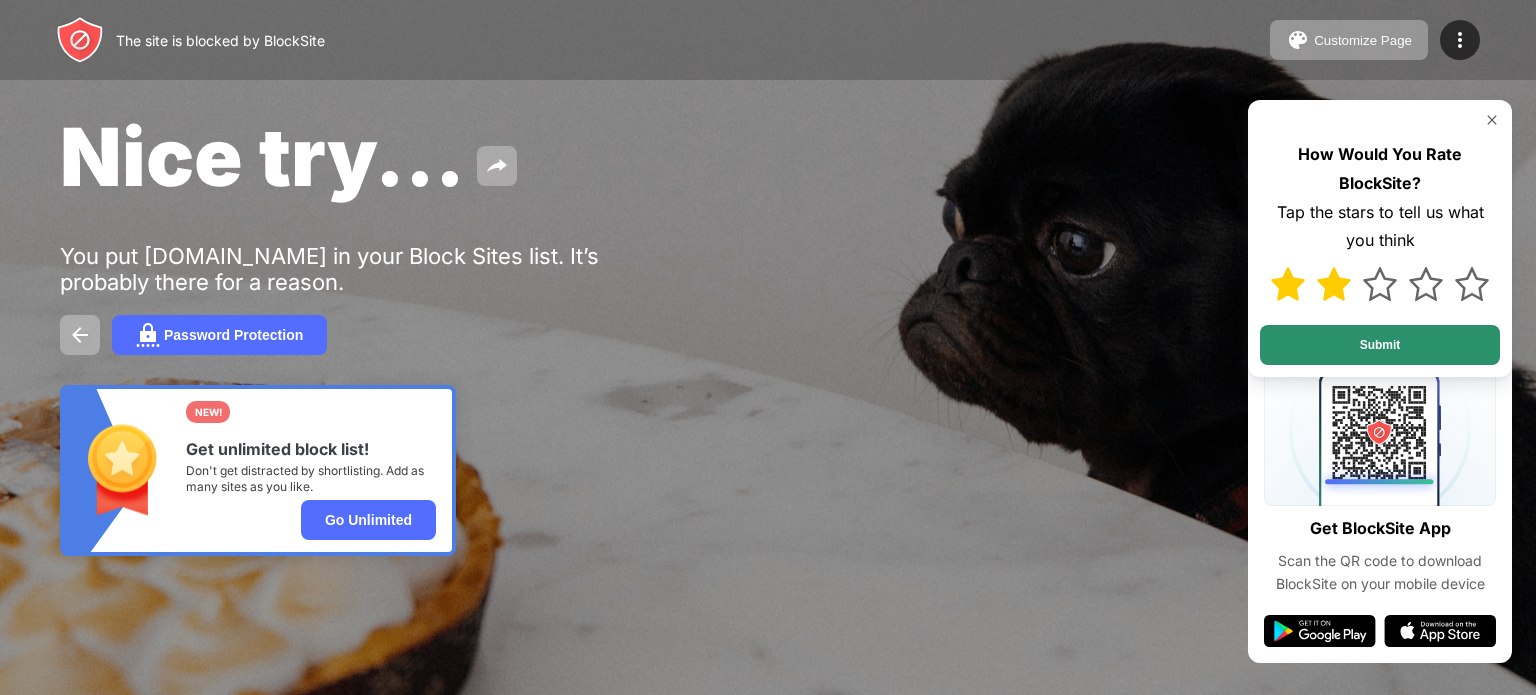 click on "Submit" at bounding box center (1380, 345) 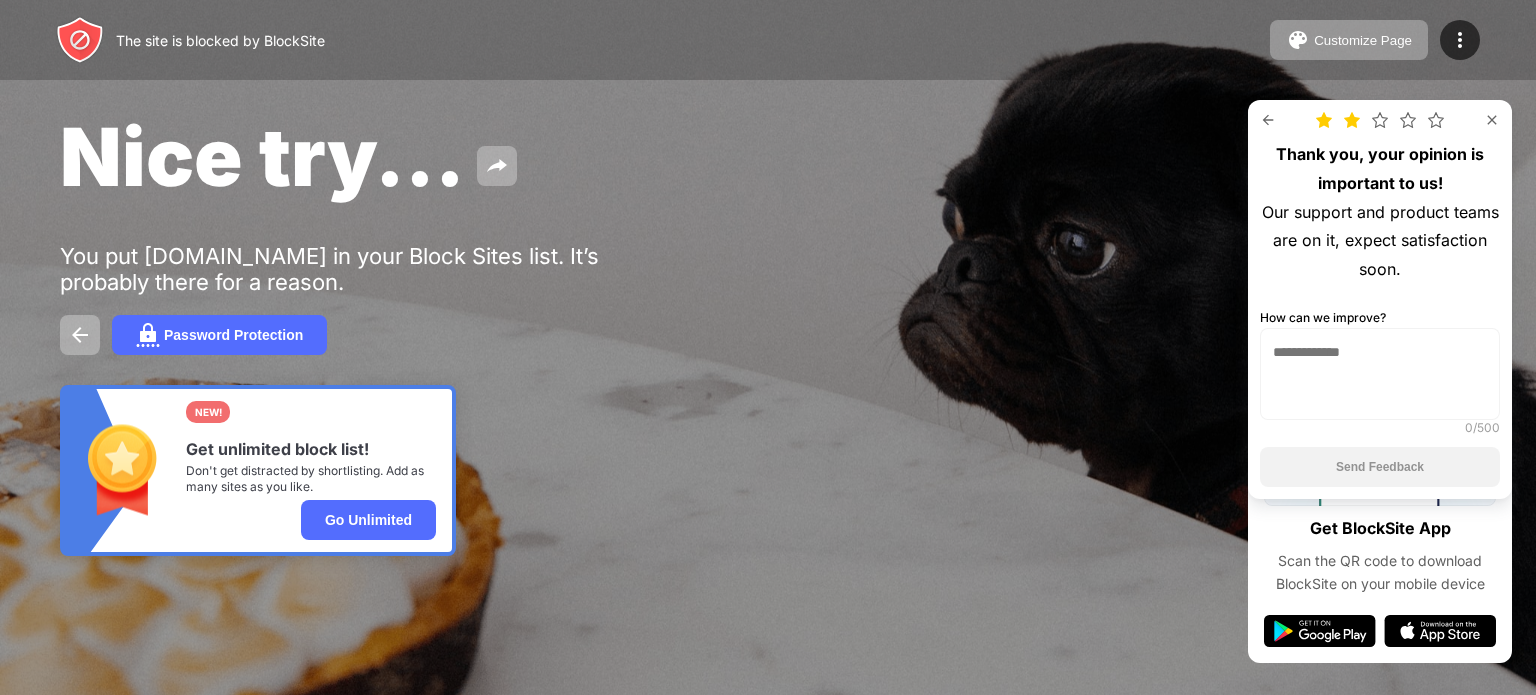 click at bounding box center [1492, 120] 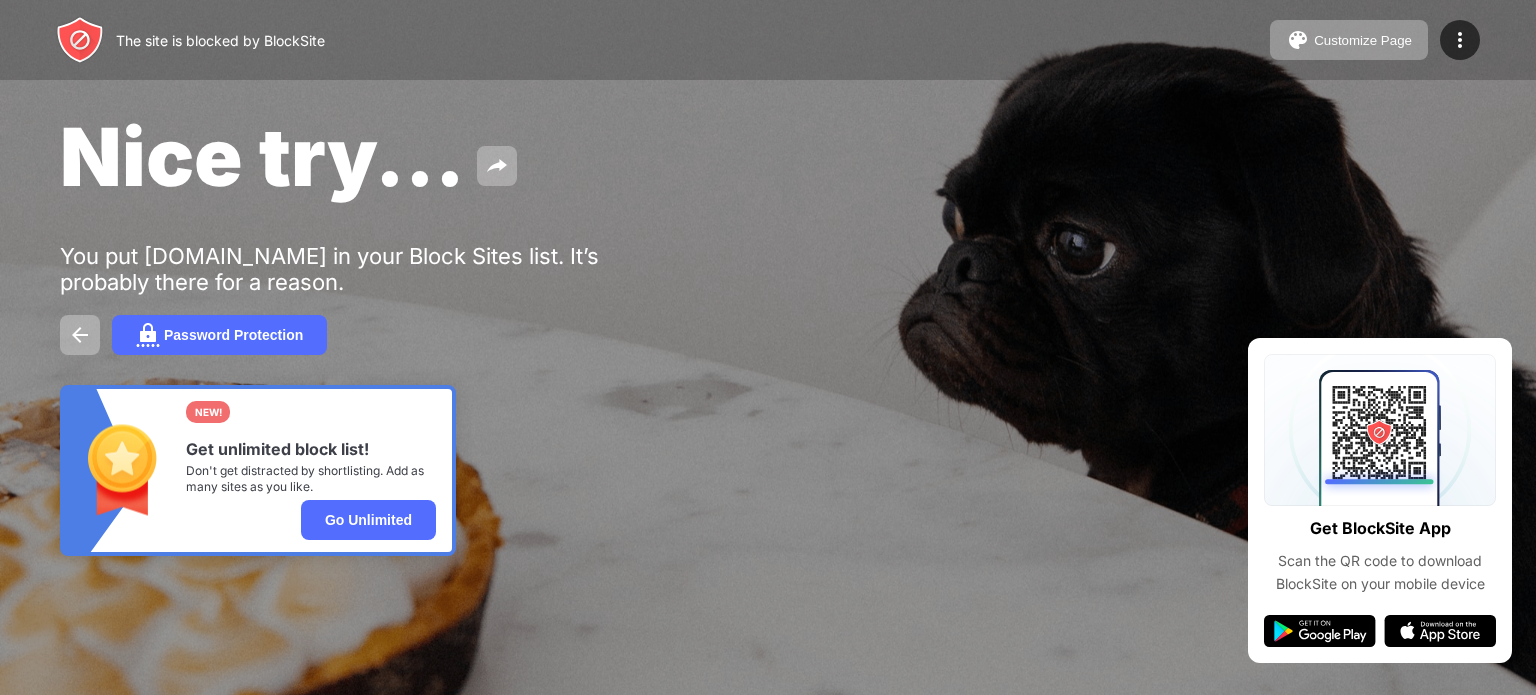 click on "Nice try... You put youtube.com in your Block Sites list. It’s probably there for a reason. Password Protection NEW! Get unlimited block list! Don't get distracted by shortlisting. Add as many sites as you like. Go Unlimited" at bounding box center (768, 332) 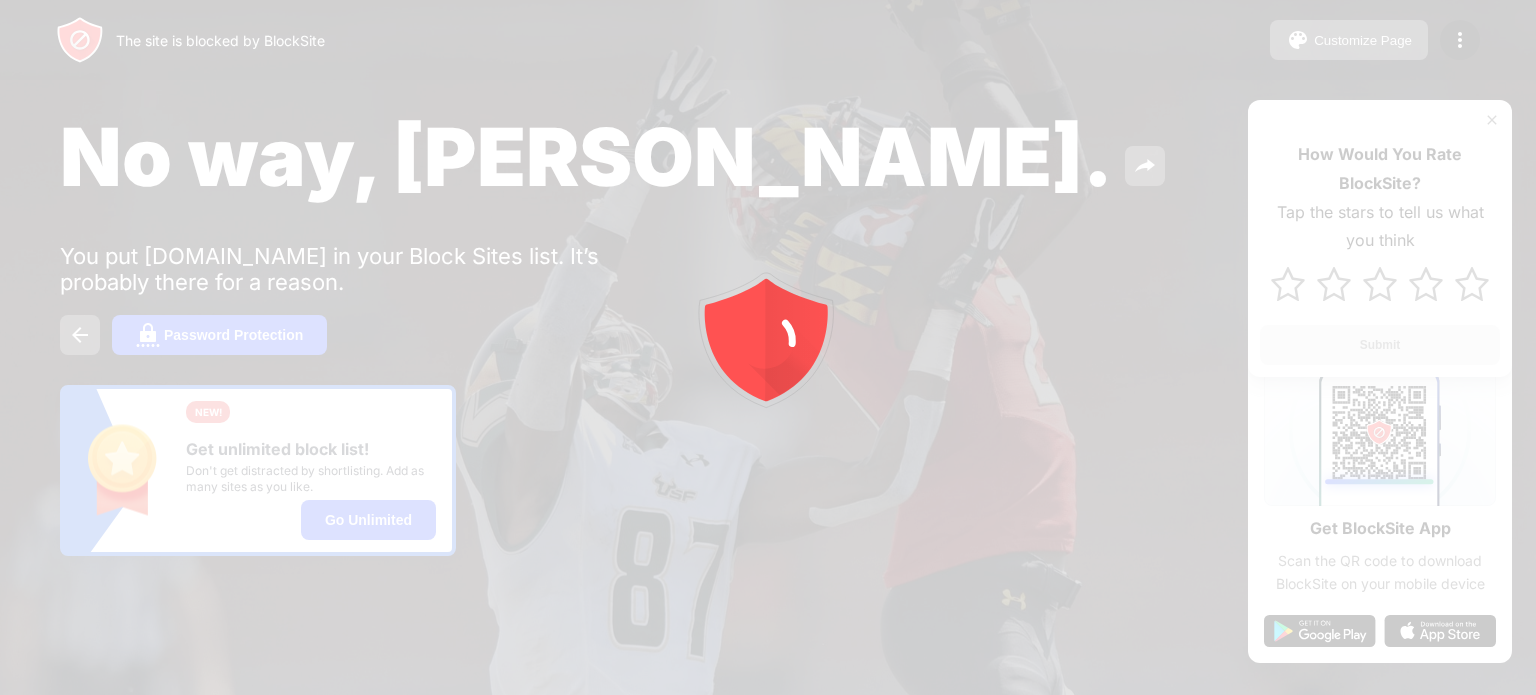 scroll, scrollTop: 0, scrollLeft: 0, axis: both 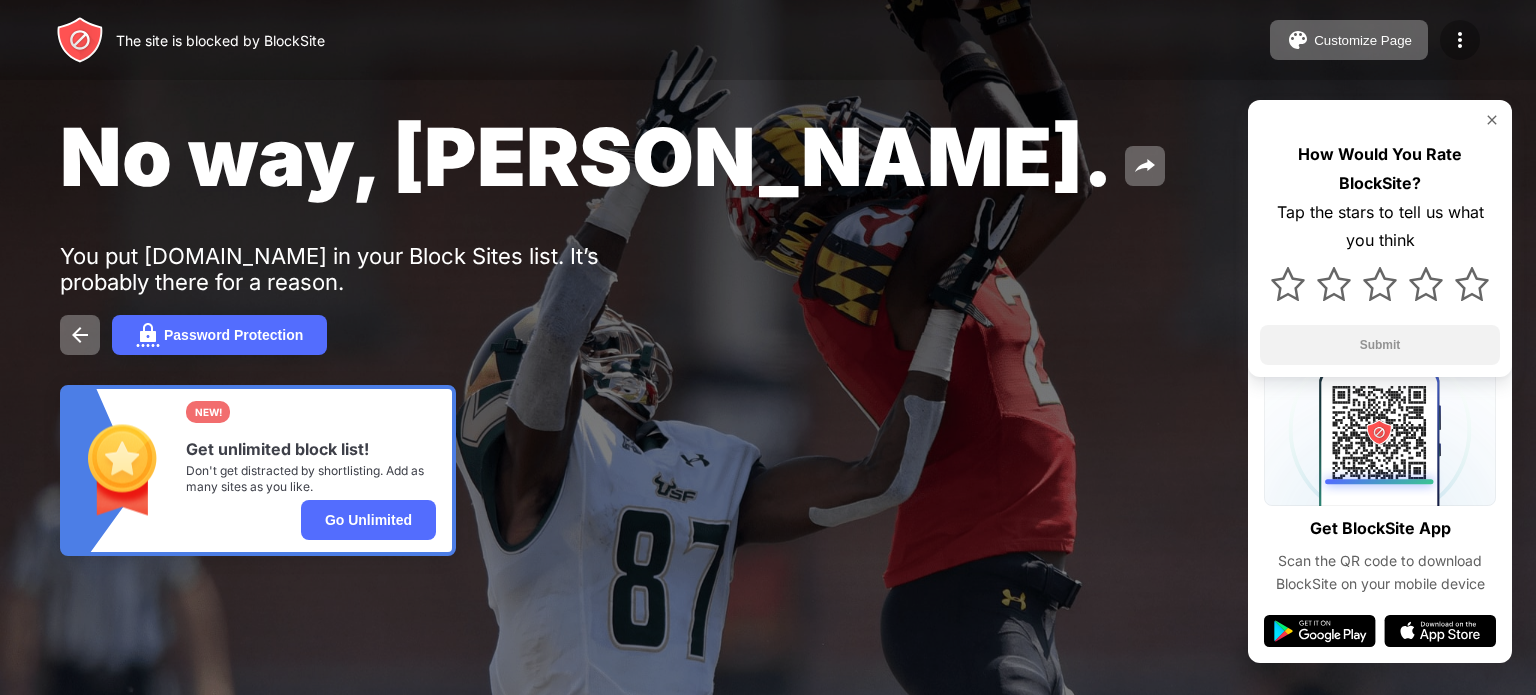 click at bounding box center [1460, 40] 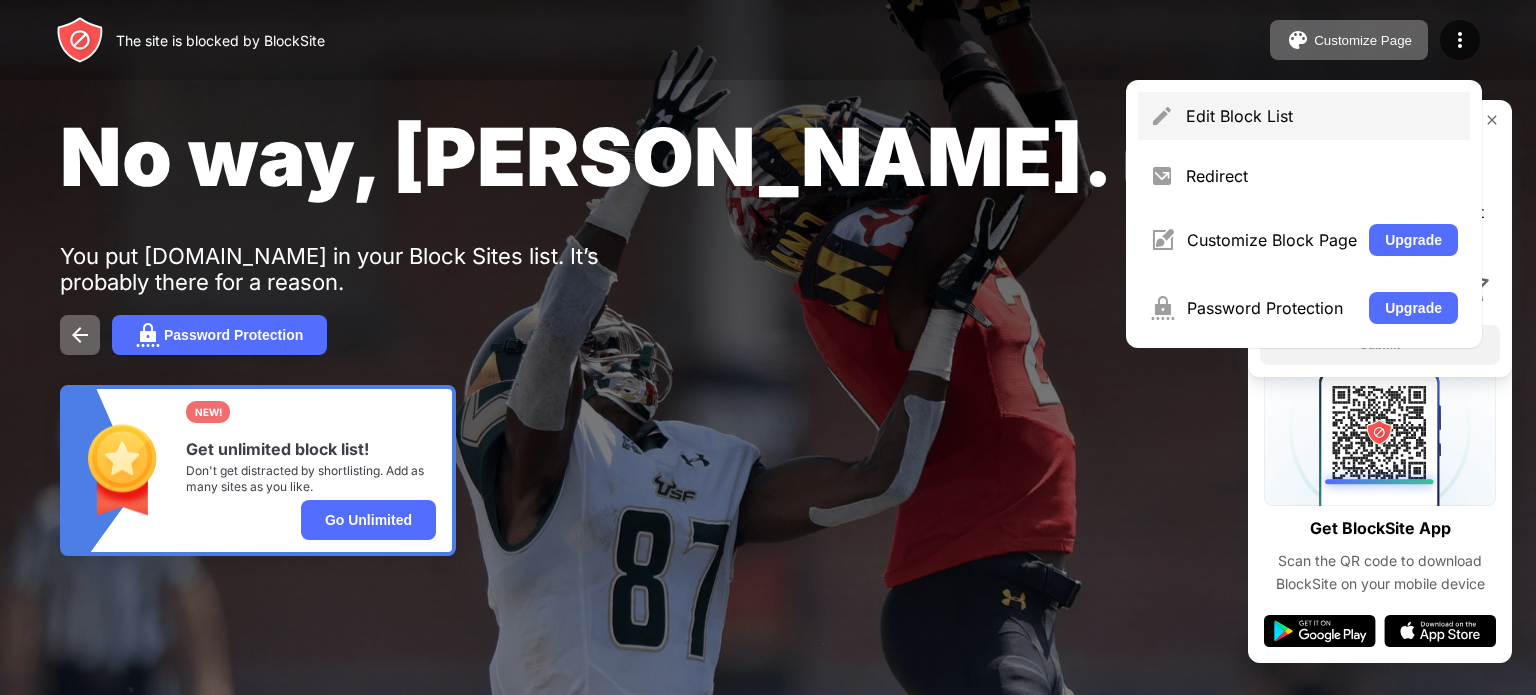 click on "Edit Block List" at bounding box center [1304, 116] 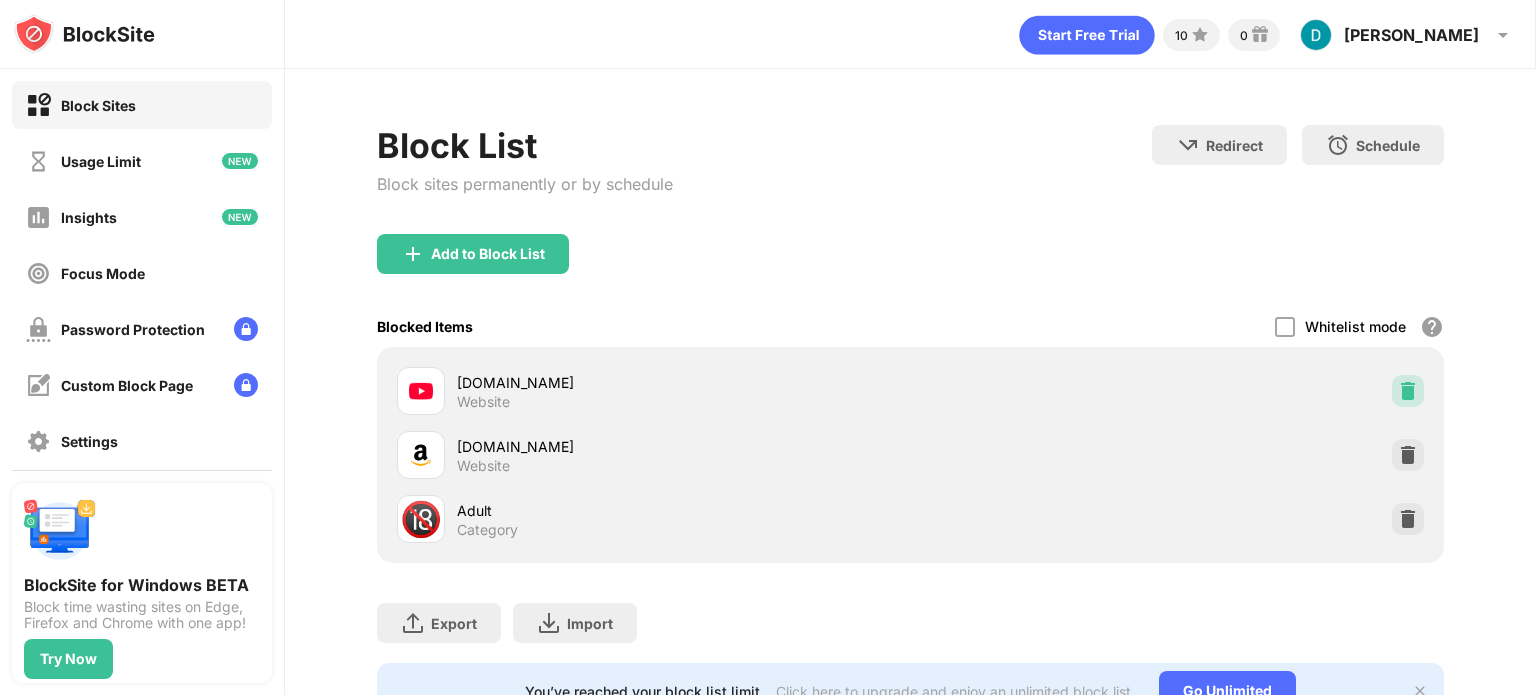 click at bounding box center (1408, 391) 